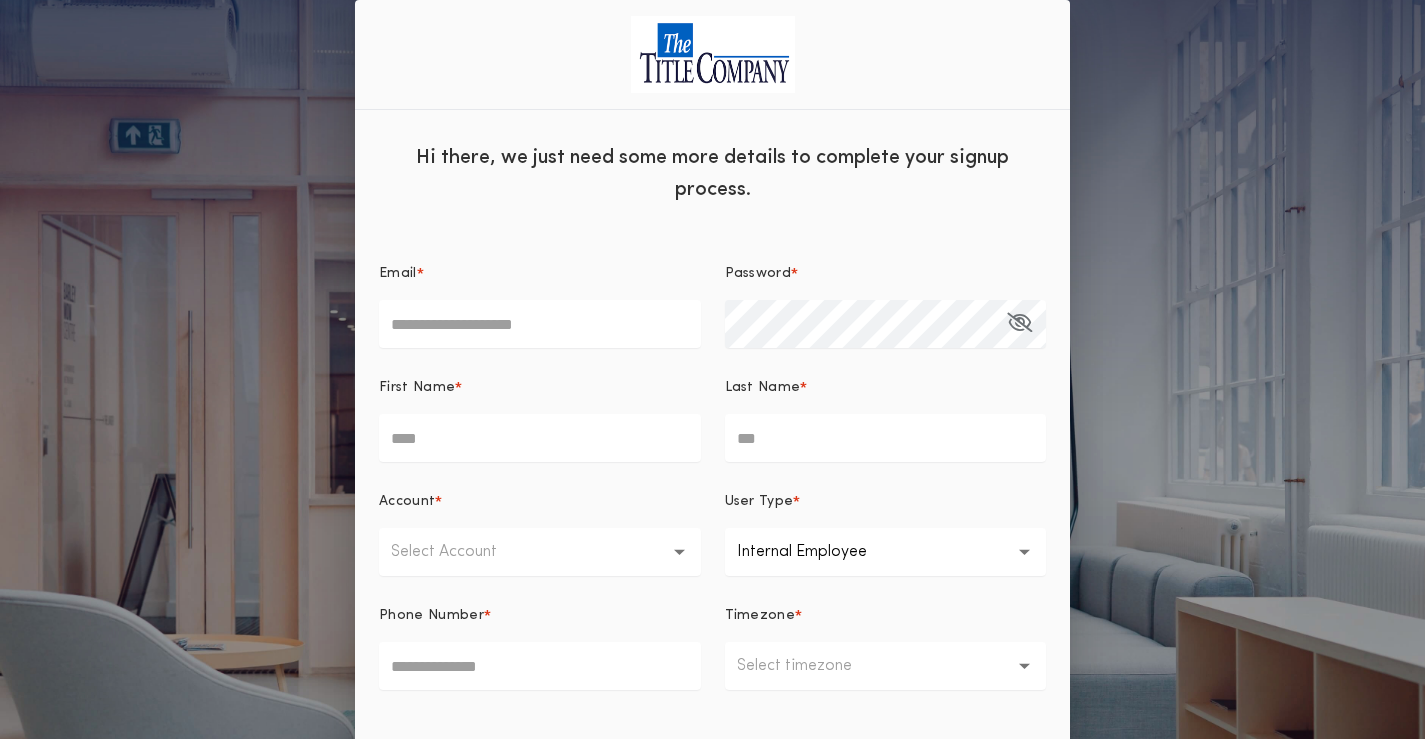 scroll, scrollTop: 177, scrollLeft: 0, axis: vertical 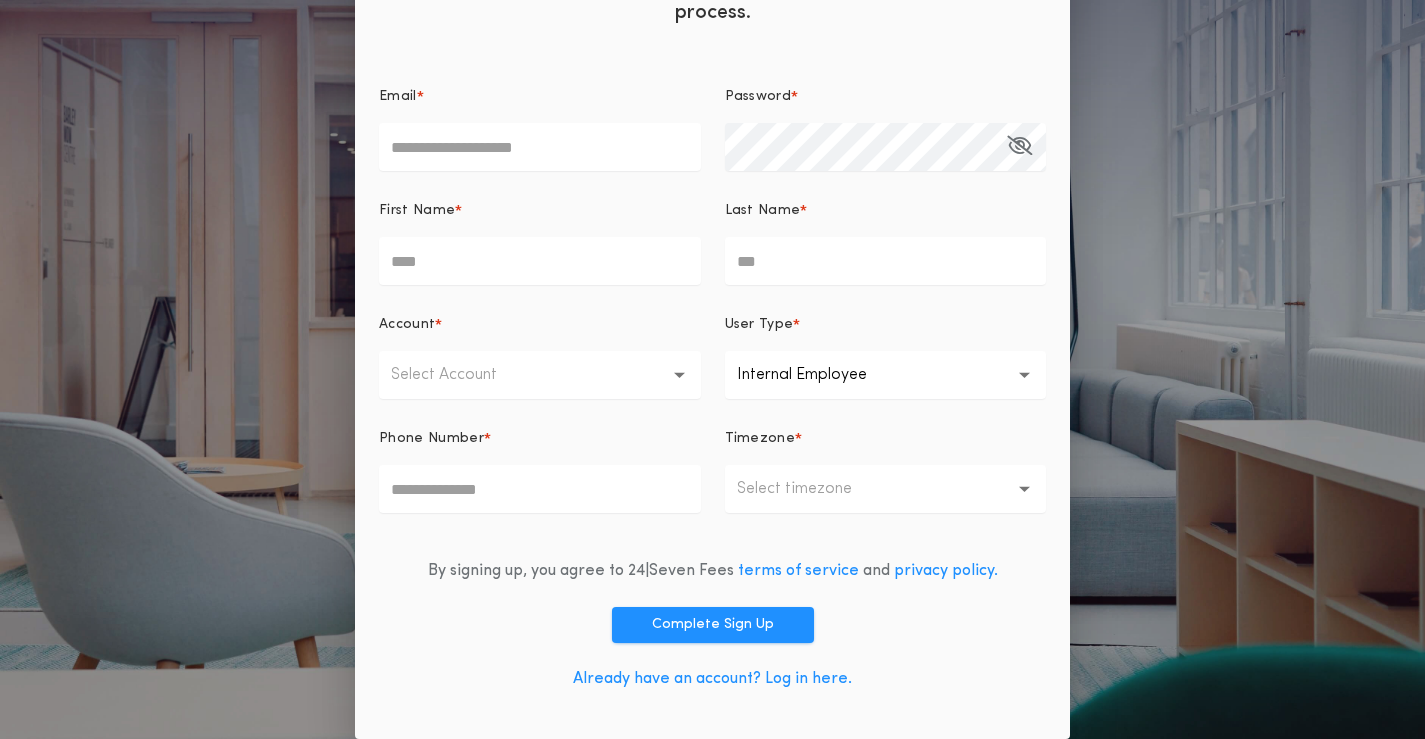 type on "**********" 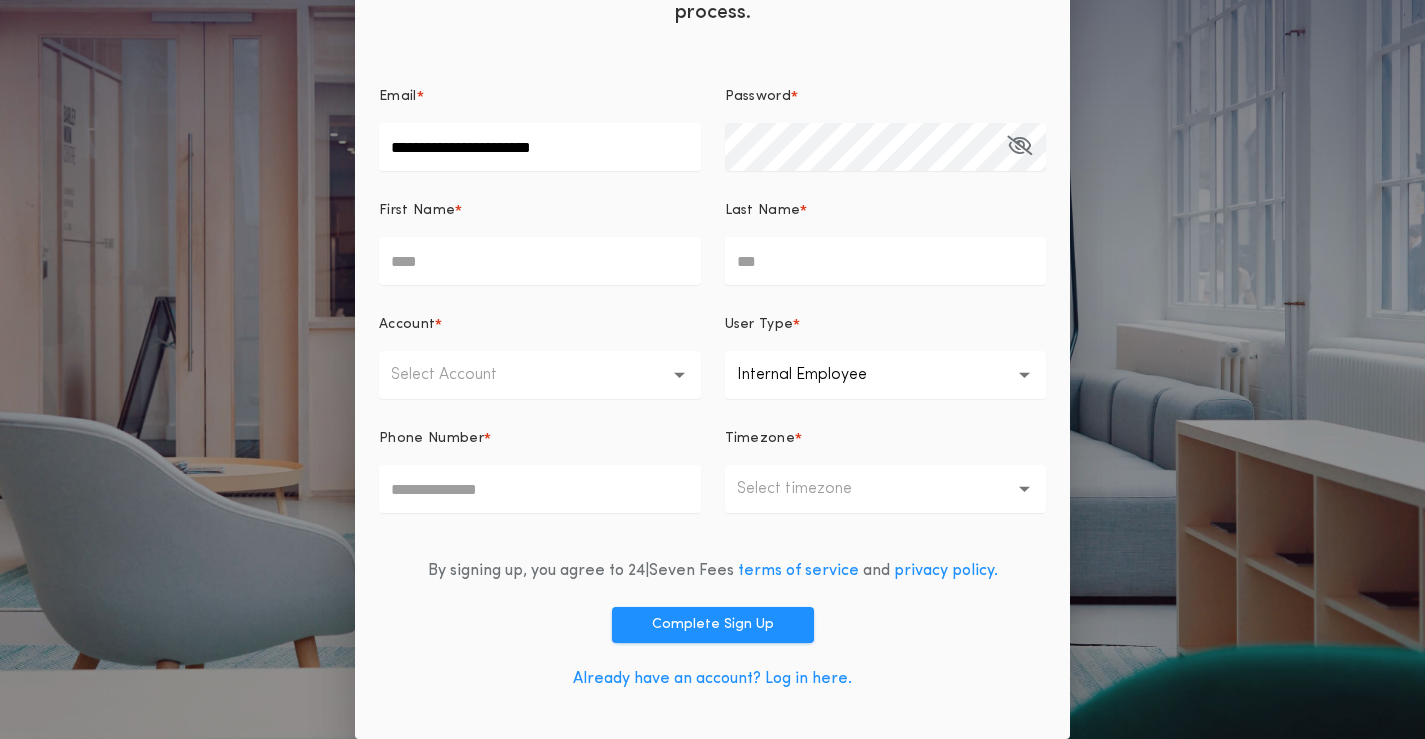 click on "Already have an account? Log in here." at bounding box center [712, 679] 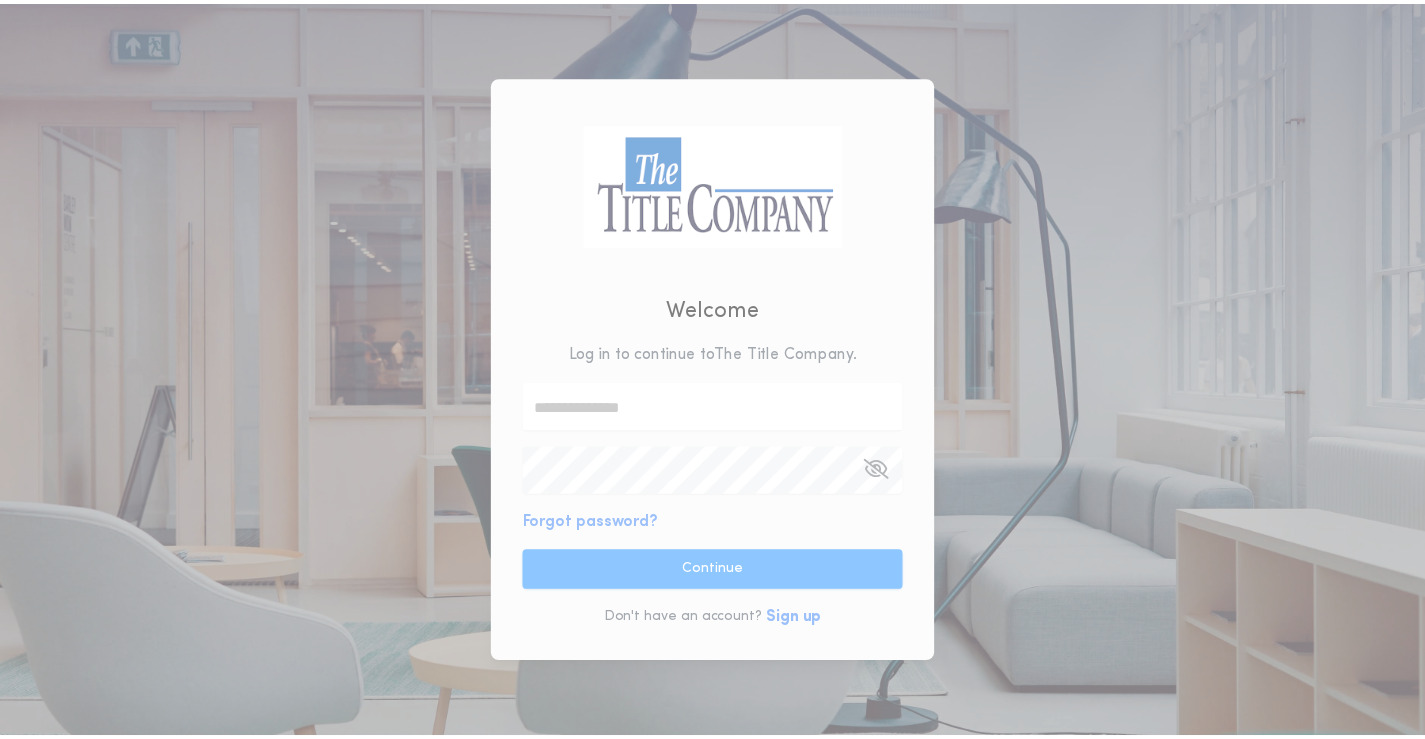 scroll, scrollTop: 0, scrollLeft: 0, axis: both 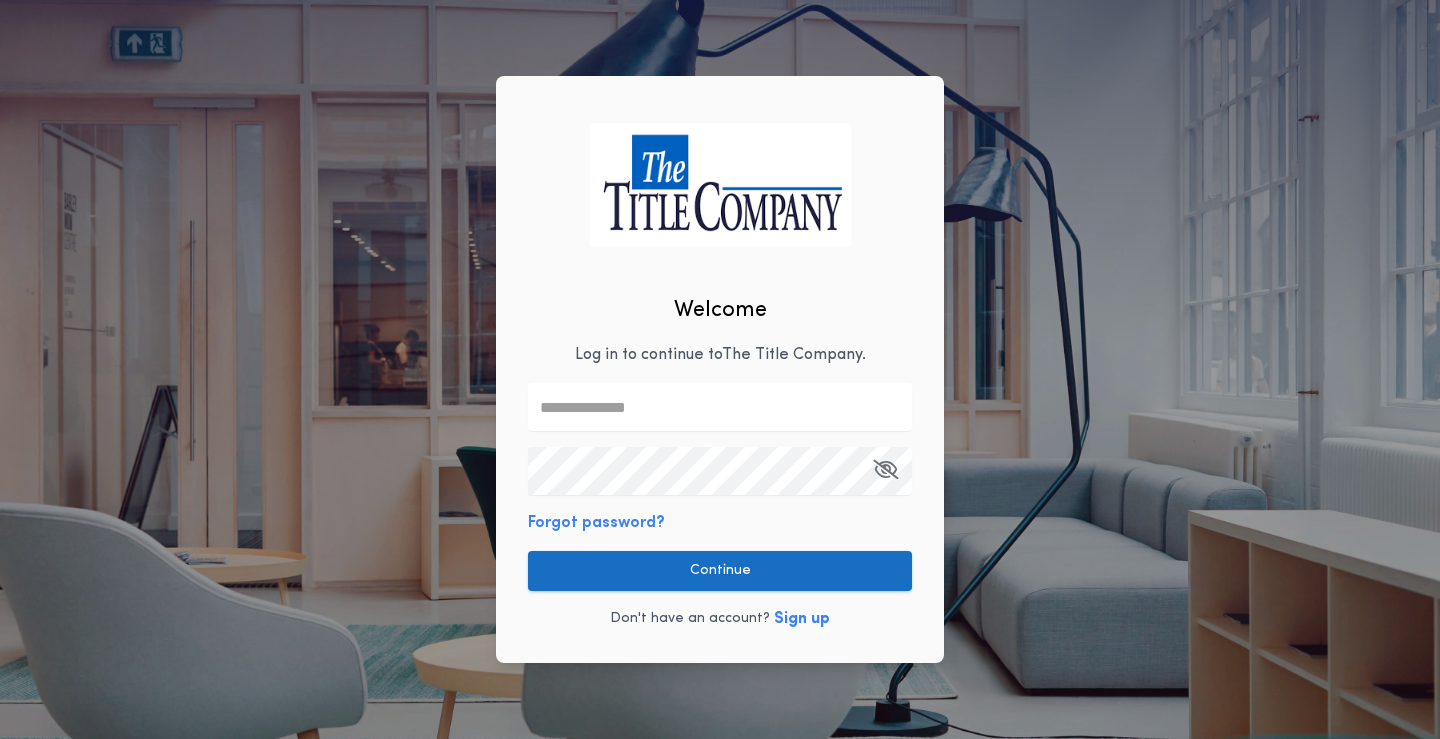 type on "**********" 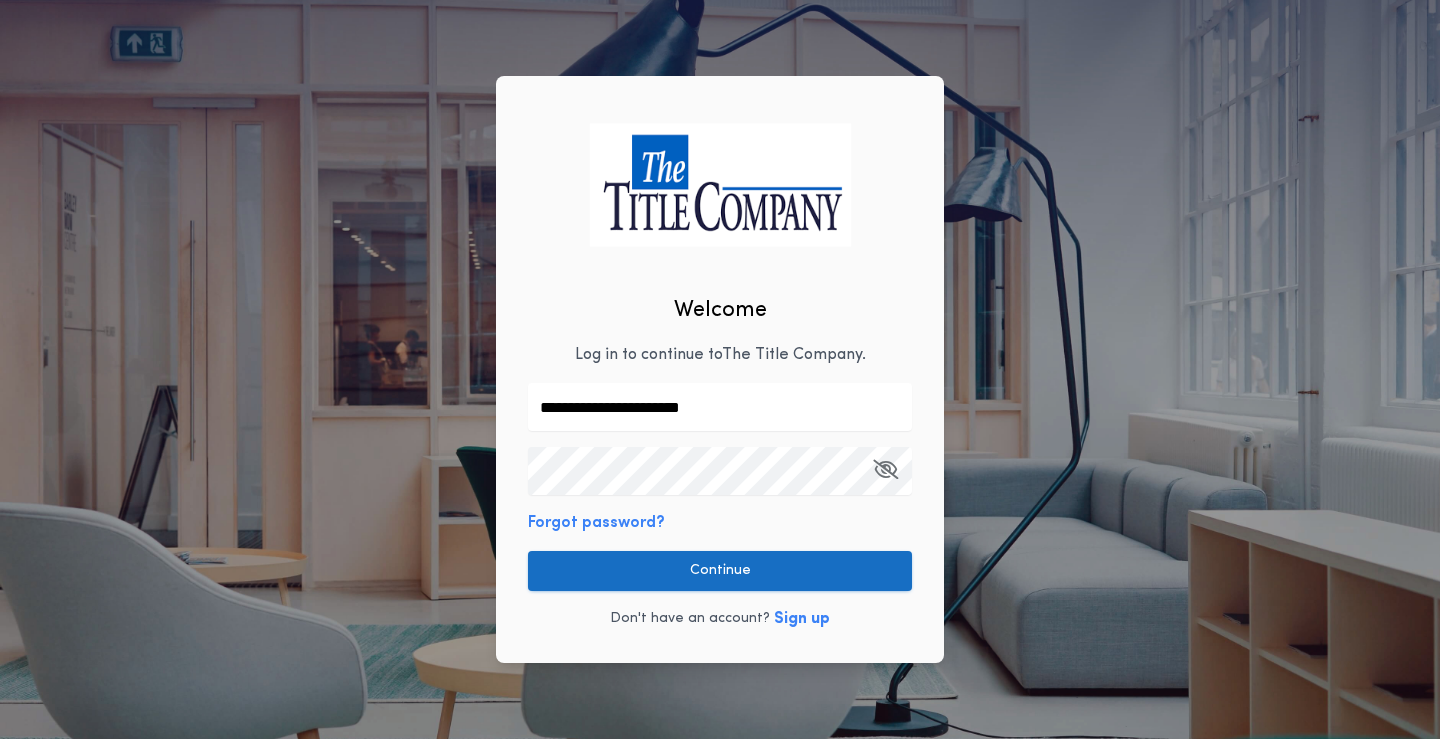click on "Continue" at bounding box center [720, 571] 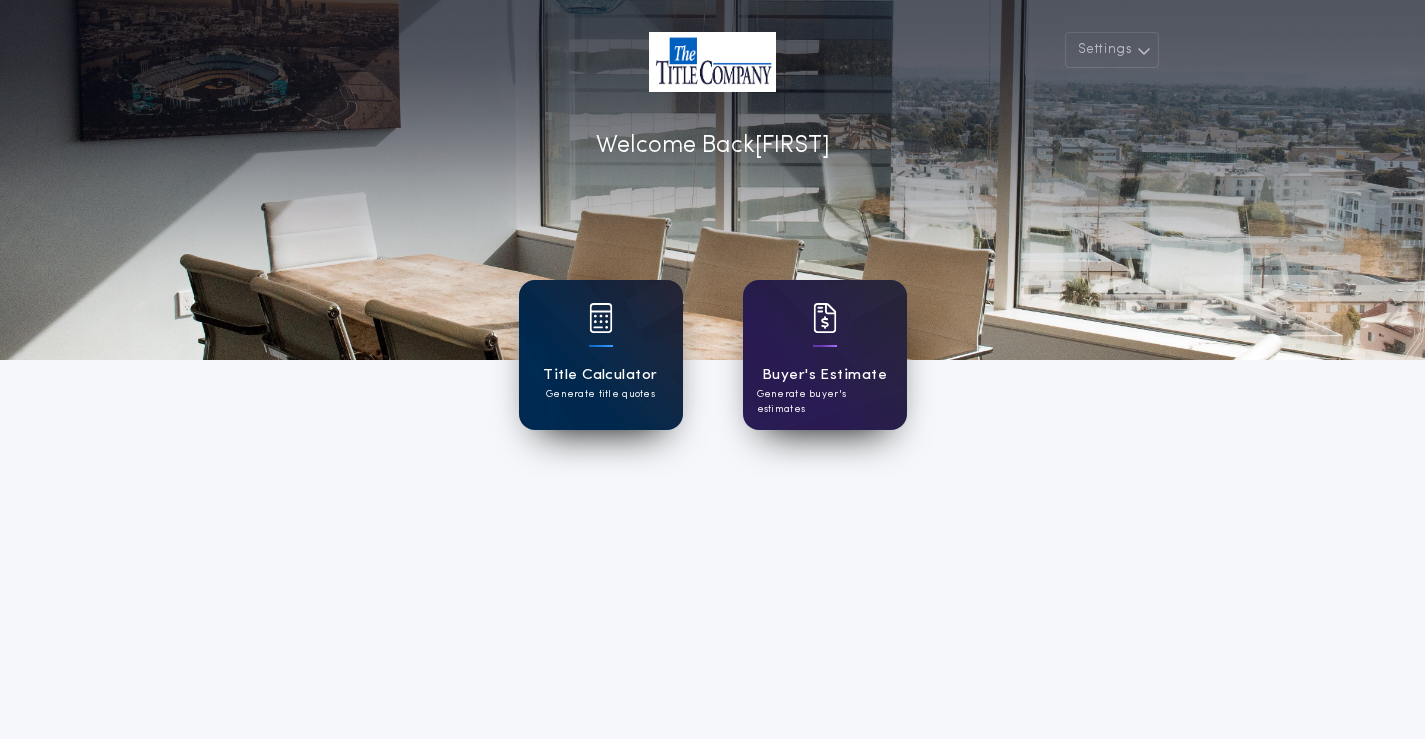 click on "Title Calculator Generate title quotes" at bounding box center [601, 355] 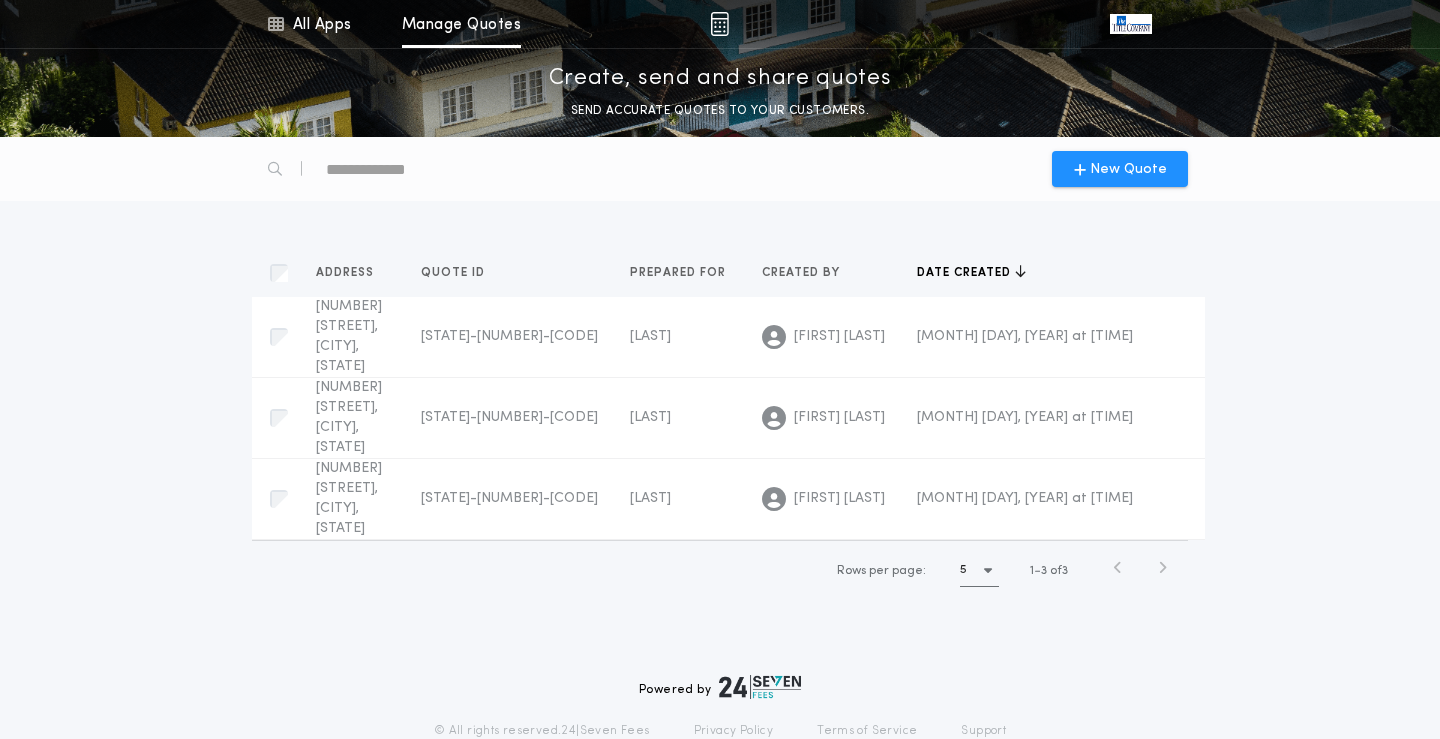 click on "Address Quotes Quote ID Quotes Prepared for Quotes Created by Quotes Date created Quotes [NUMBER] [STREET], [CITY] [STATE] [POSTAL_CODE] ND-10758-TC Prepared for   [FIRST] [LAST] ND-10758-TC [LAST] [FIRST] [MONTH] [DAY], [YEAR] at [TIME] [NUMBER] [STREET], [CITY] [STATE] ND-10652-TC Prepared for   [FIRST] [LAST] ND-10652-TC [LAST] [FIRST] [MONTH] [DAY], [YEAR] at [TIME] [NUMBER] [STREET], [CITY] [STATE] ND-10593-TC Prepared for   [FIRST] [LAST] ND-10593-TC [LAST] [FIRST] [MONTH] [DAY], [YEAR] at [TIME] Rows per page: 5 1 3 of  3" at bounding box center [720, 424] 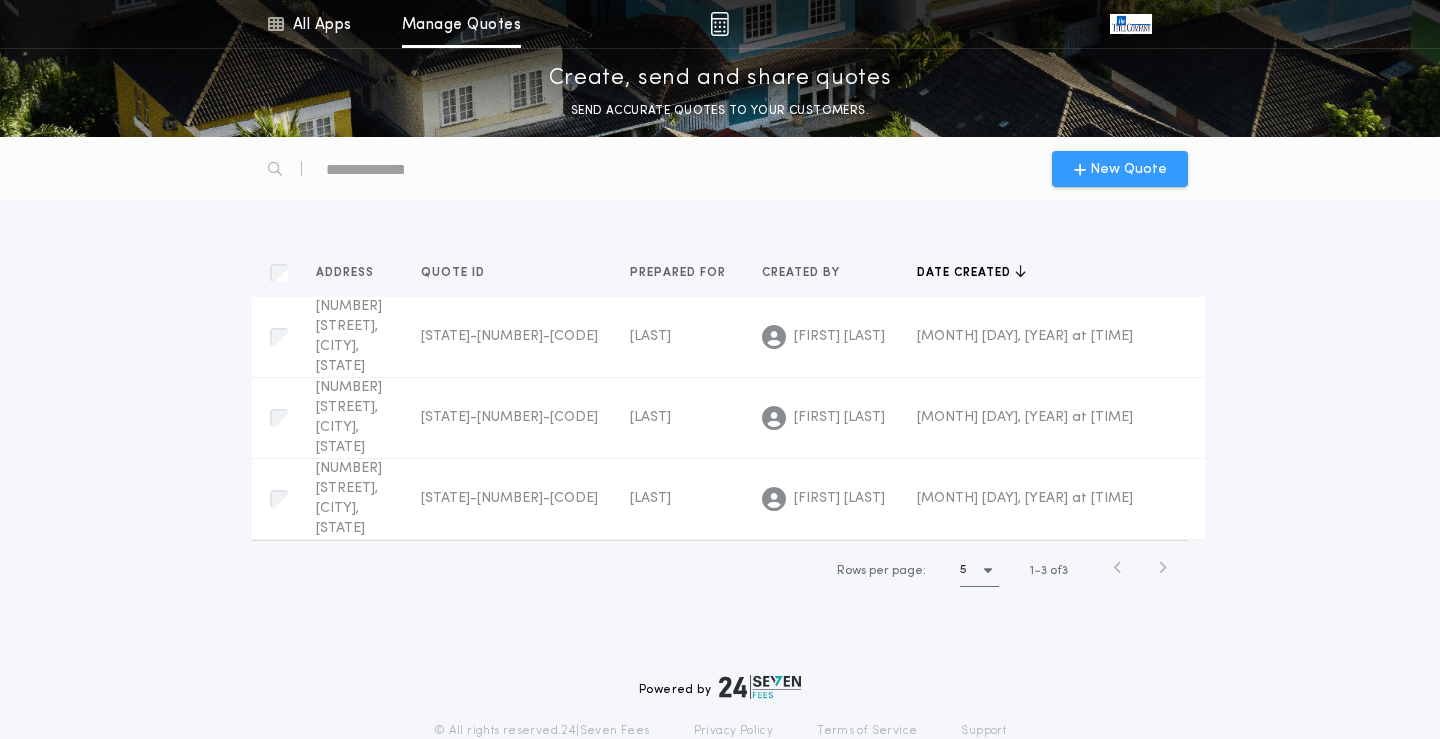 click on "New Quote" at bounding box center (1128, 169) 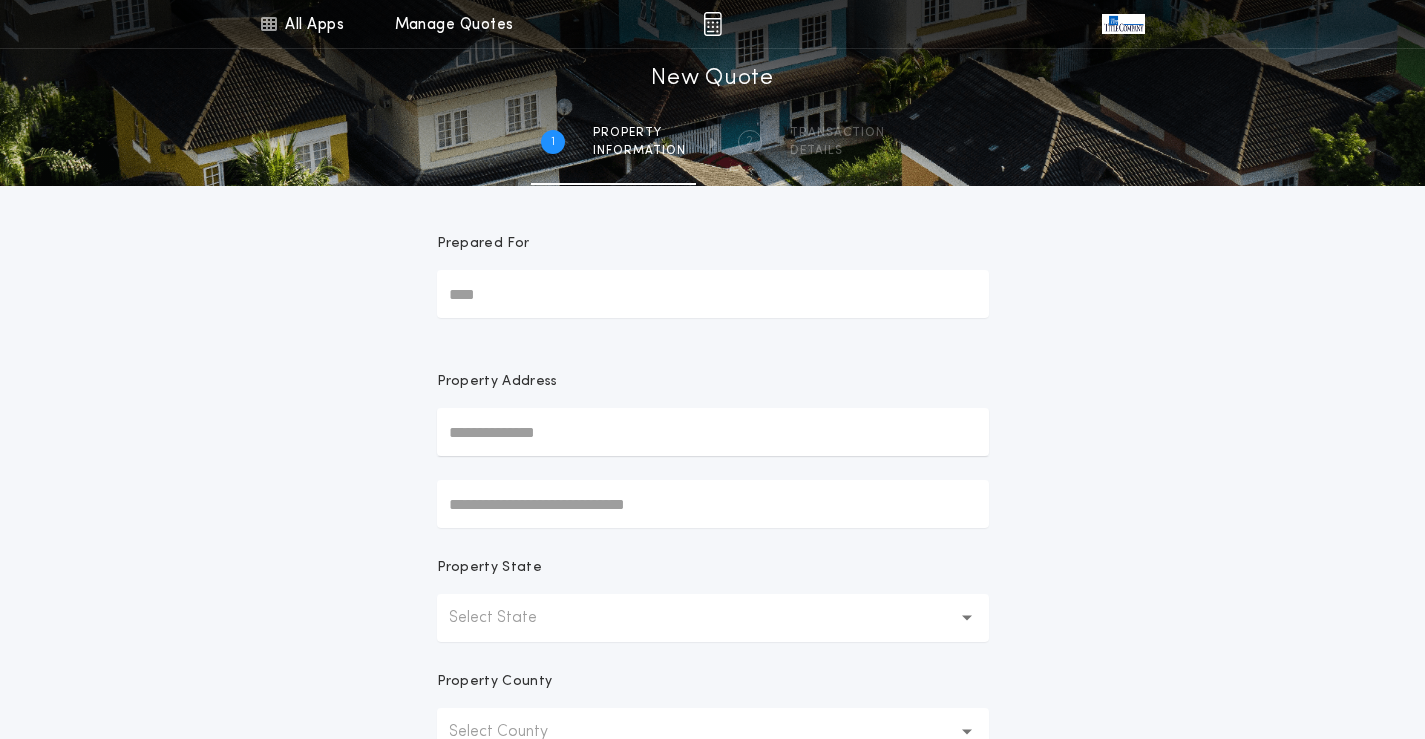 click on "Prepared For" at bounding box center [713, 294] 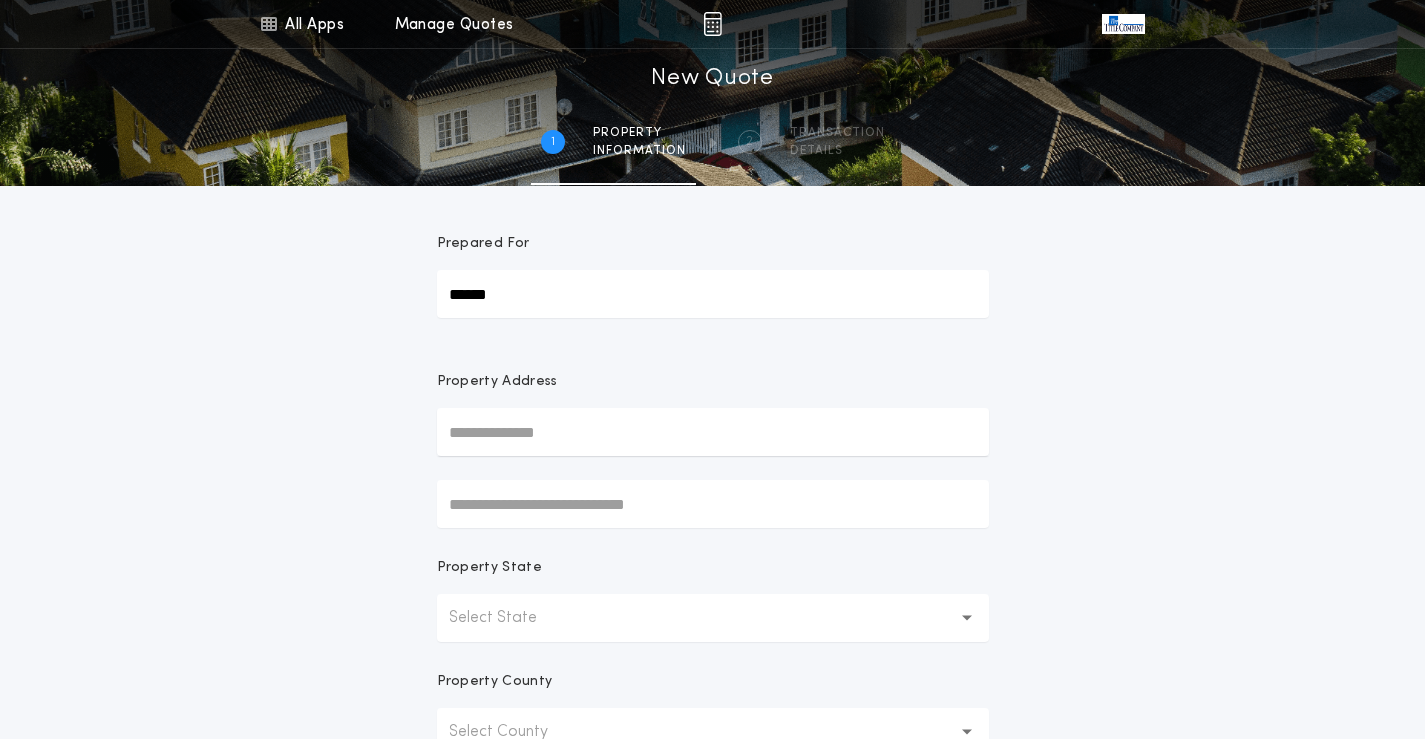drag, startPoint x: 550, startPoint y: 429, endPoint x: 522, endPoint y: 429, distance: 28 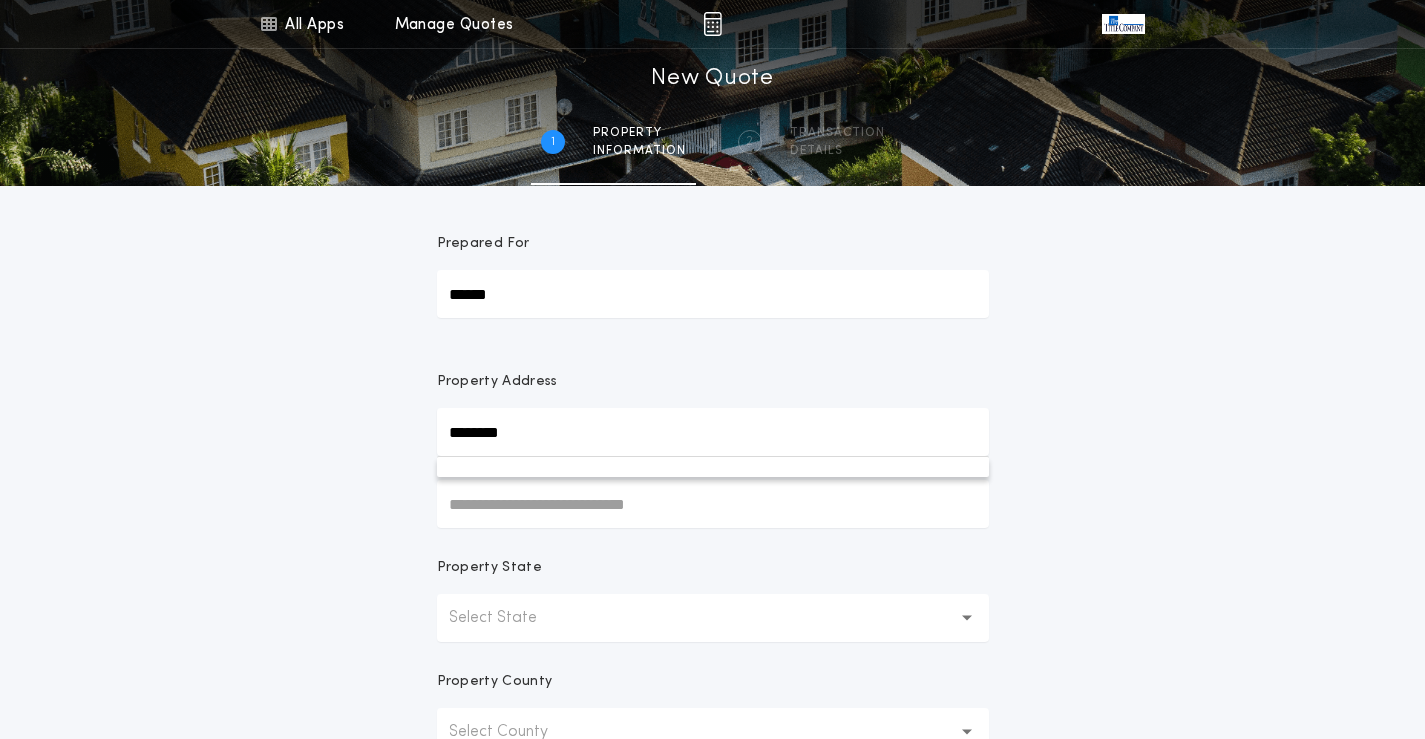 type on "**********" 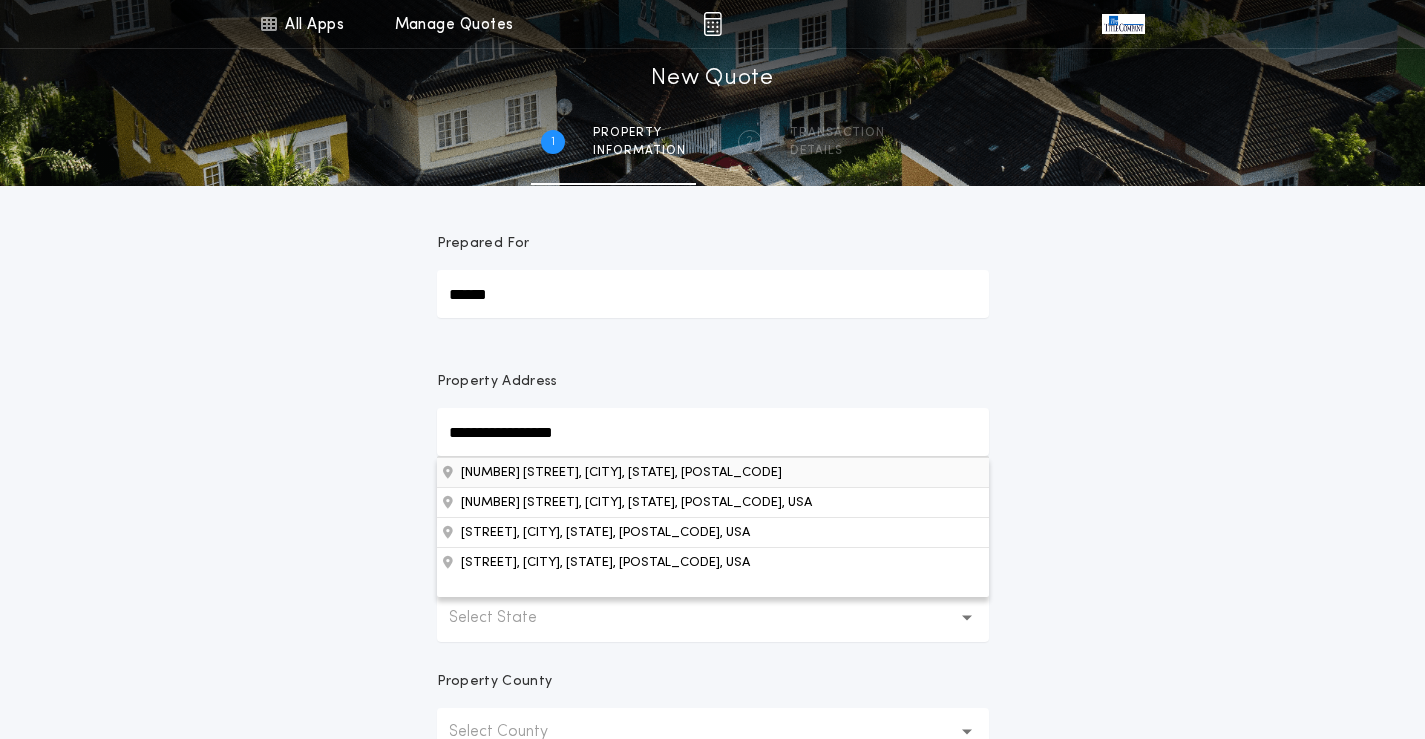 click on "[NUMBER] [STREET], [CITY], [STATE], [POSTAL_CODE]" at bounding box center (713, 472) 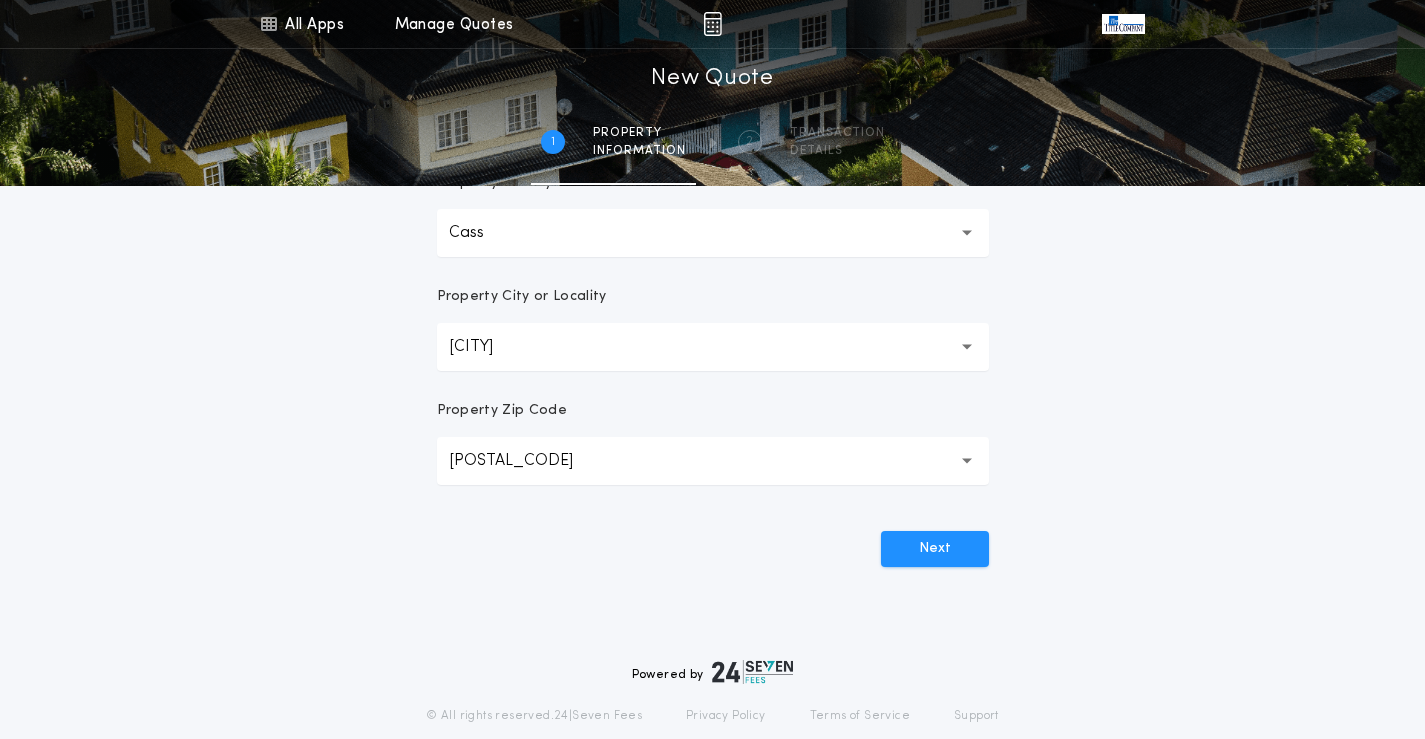 scroll, scrollTop: 500, scrollLeft: 0, axis: vertical 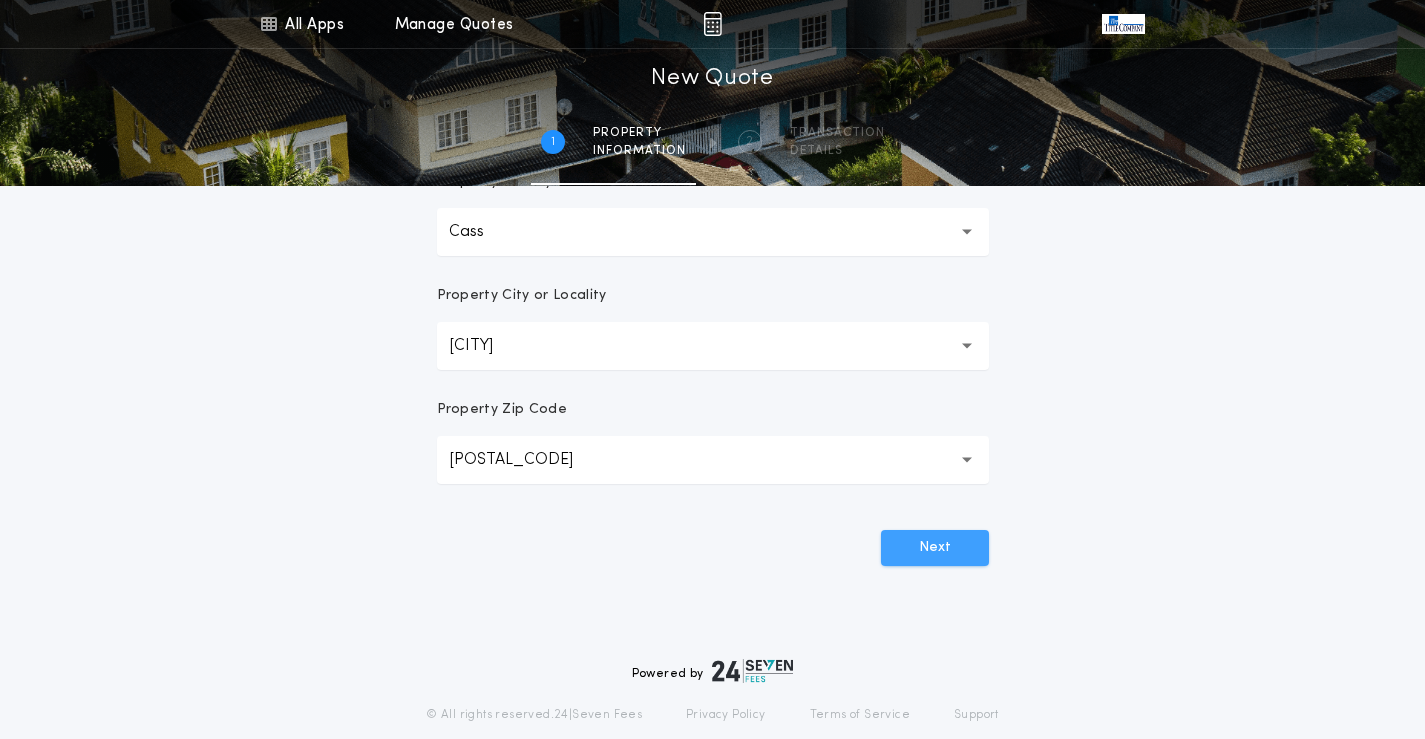 click on "Next" at bounding box center [935, 548] 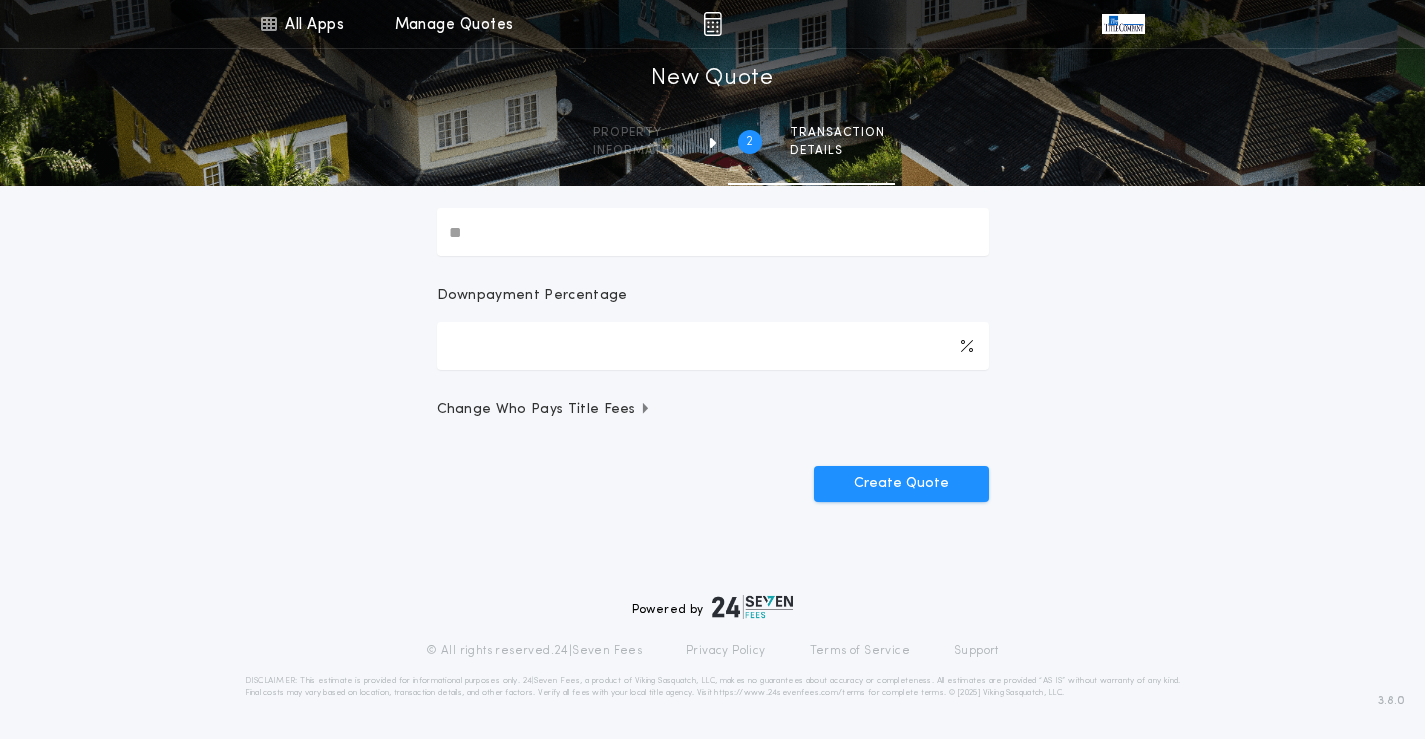 scroll, scrollTop: 0, scrollLeft: 0, axis: both 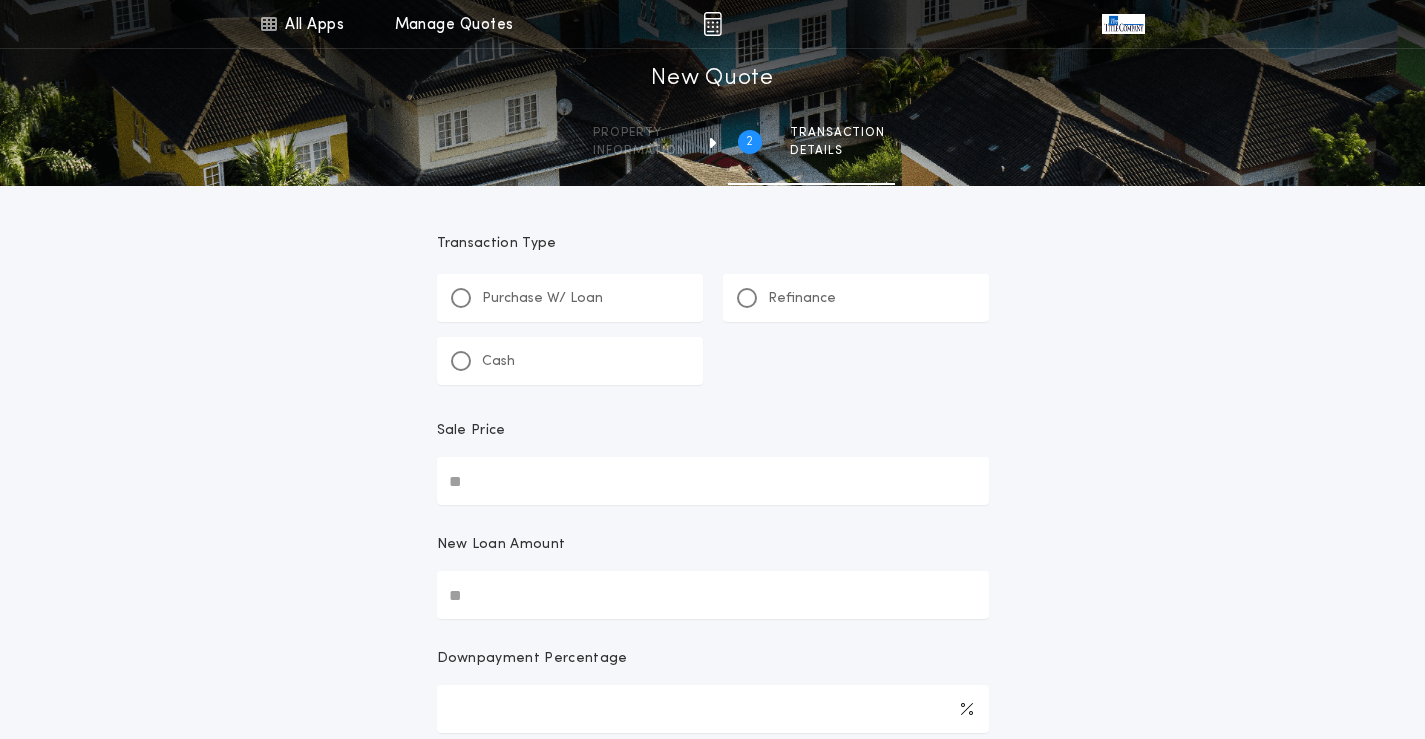 click on "Purchase W/ Loan" at bounding box center (542, 299) 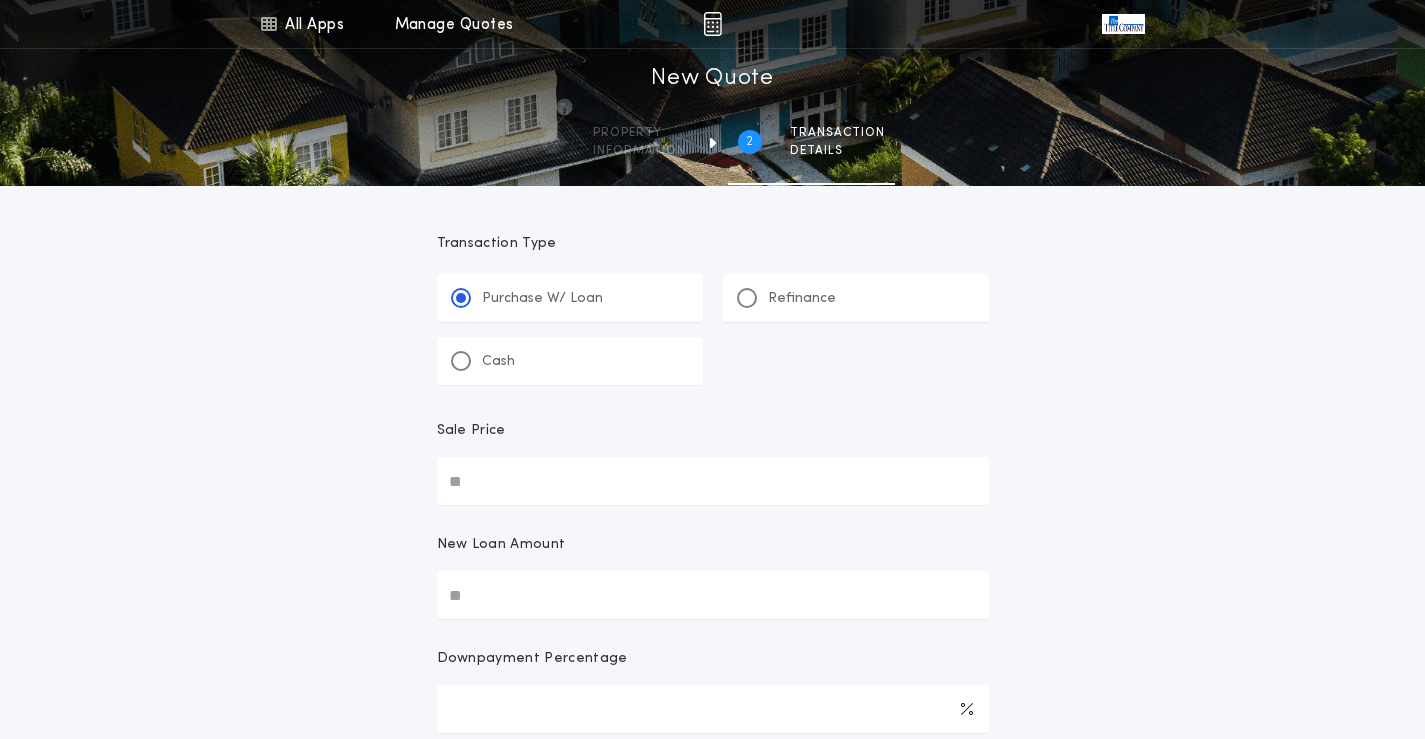 click on "Sale Price" at bounding box center [713, 481] 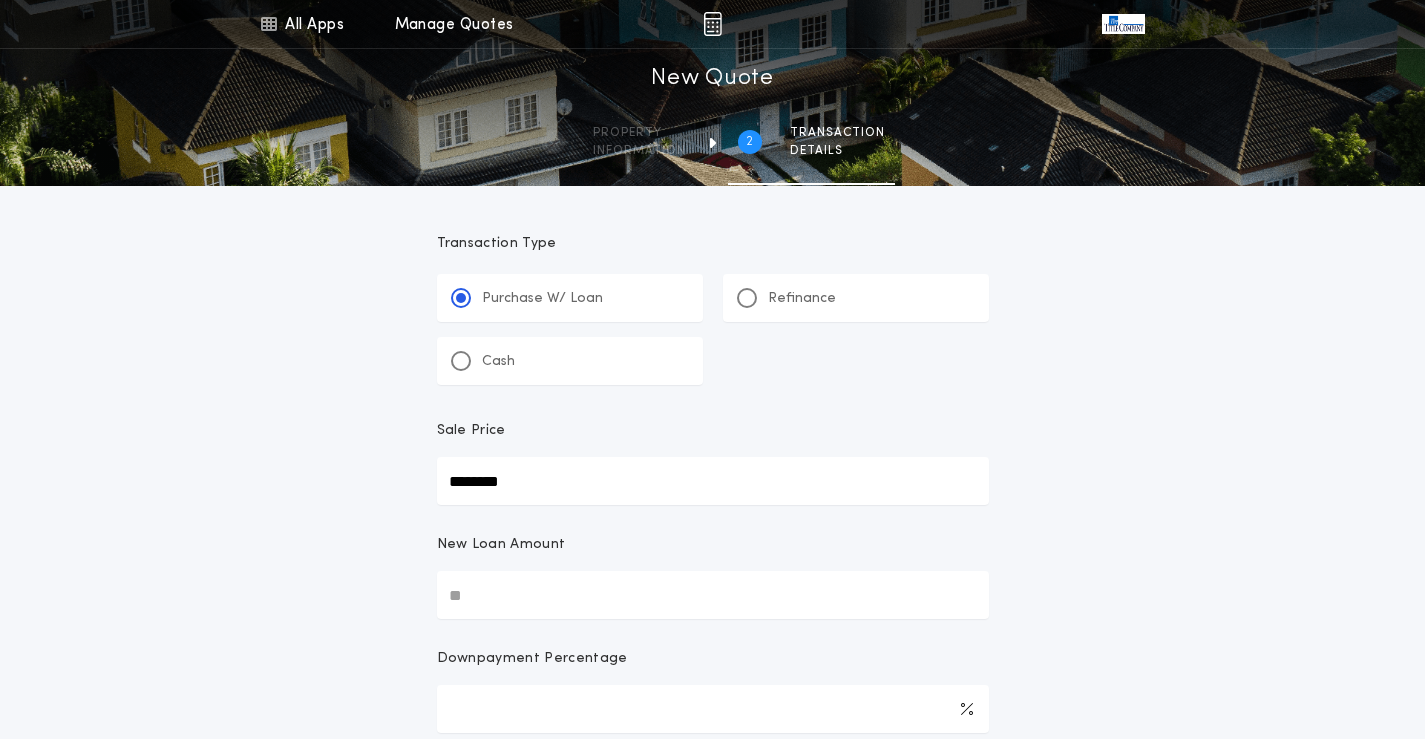 drag, startPoint x: 568, startPoint y: 483, endPoint x: 294, endPoint y: 481, distance: 274.0073 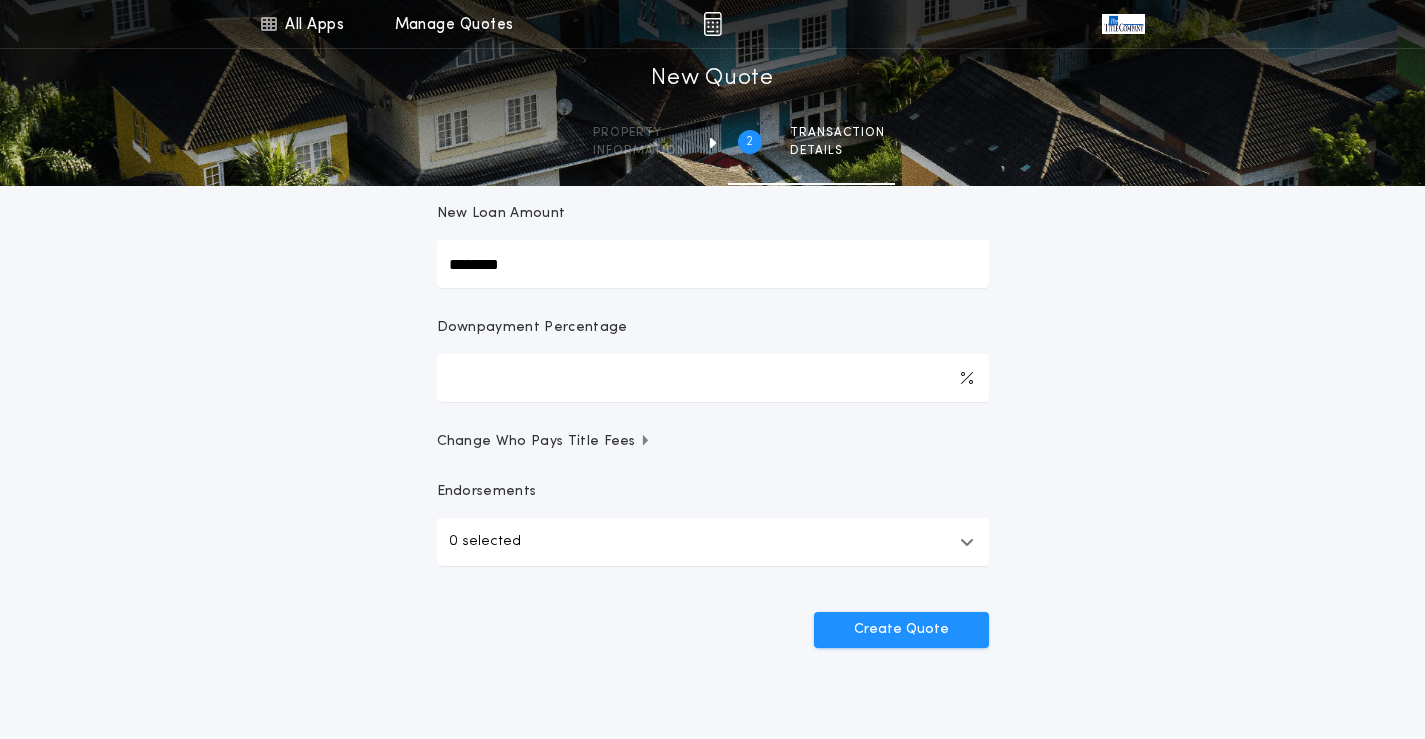 scroll, scrollTop: 400, scrollLeft: 0, axis: vertical 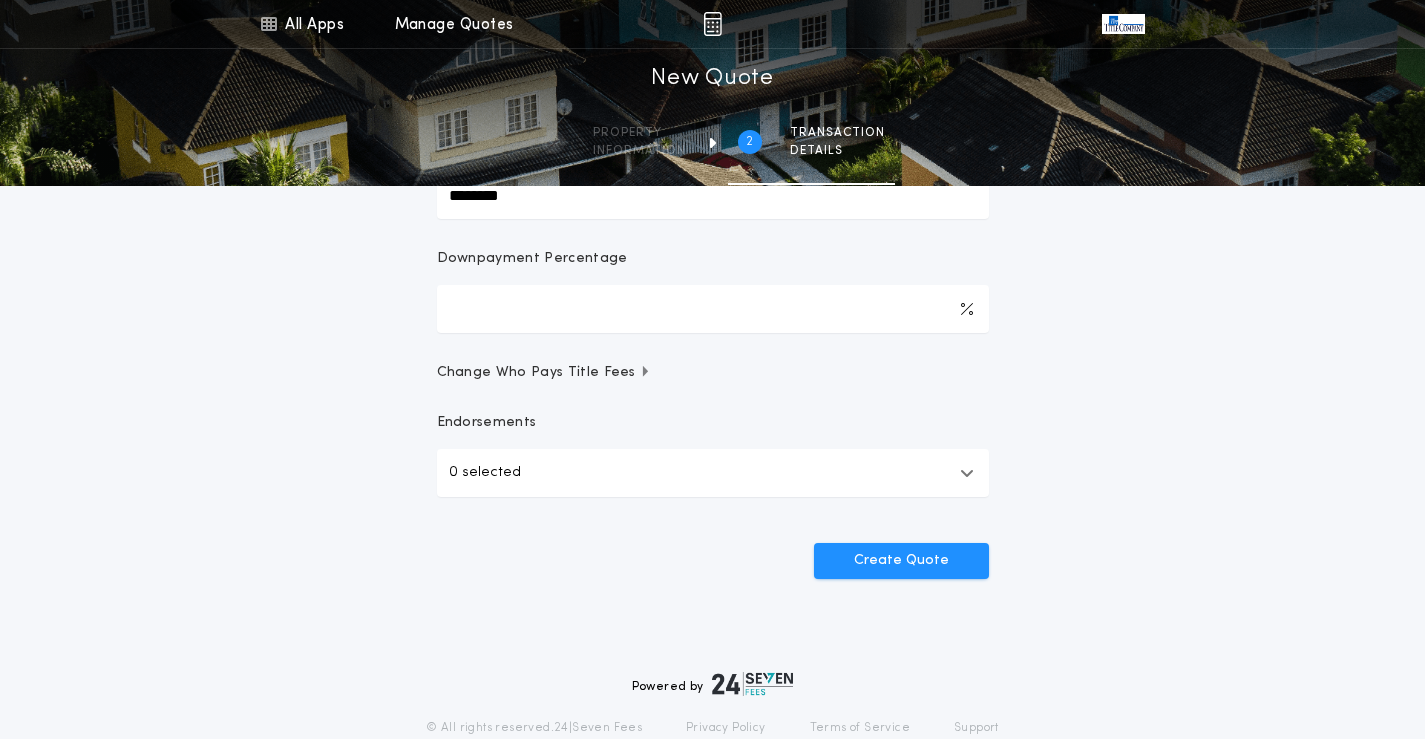 type on "********" 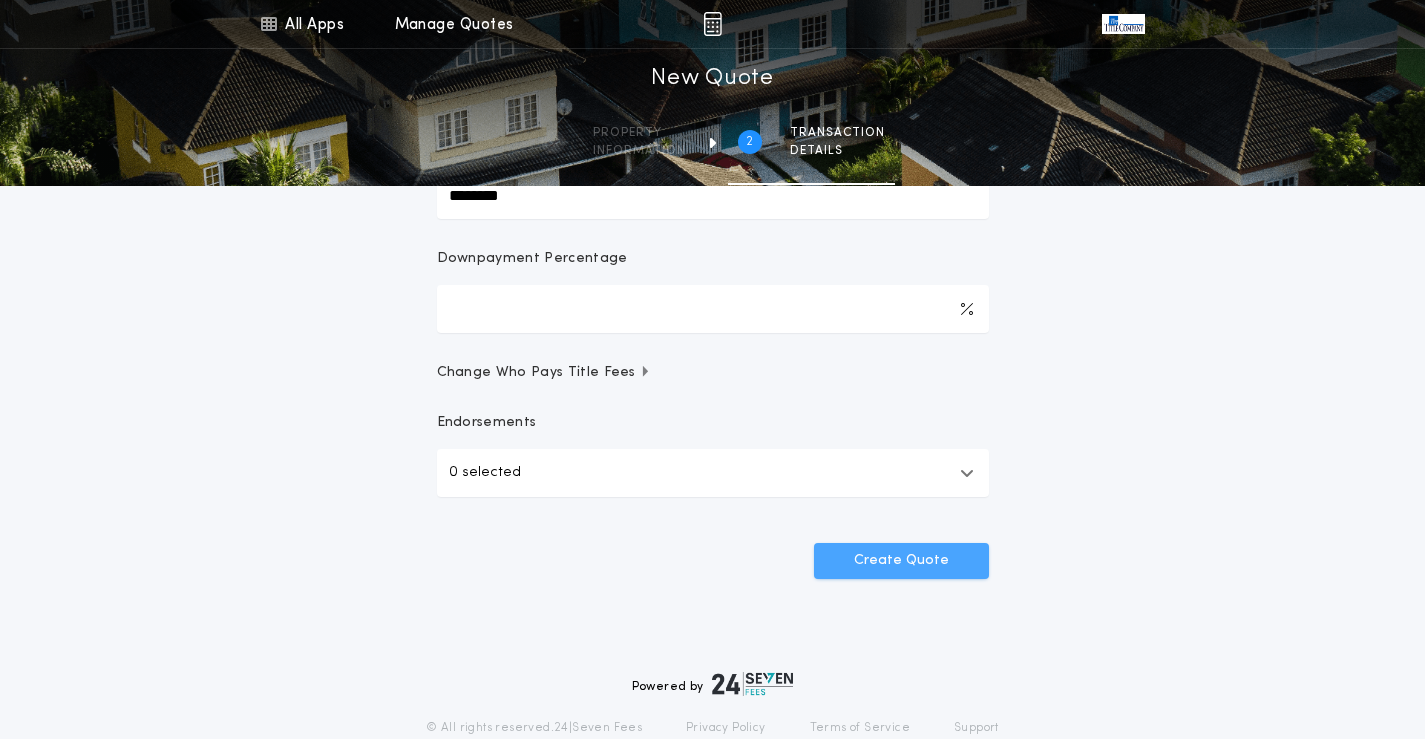 click on "Create Quote" at bounding box center [901, 561] 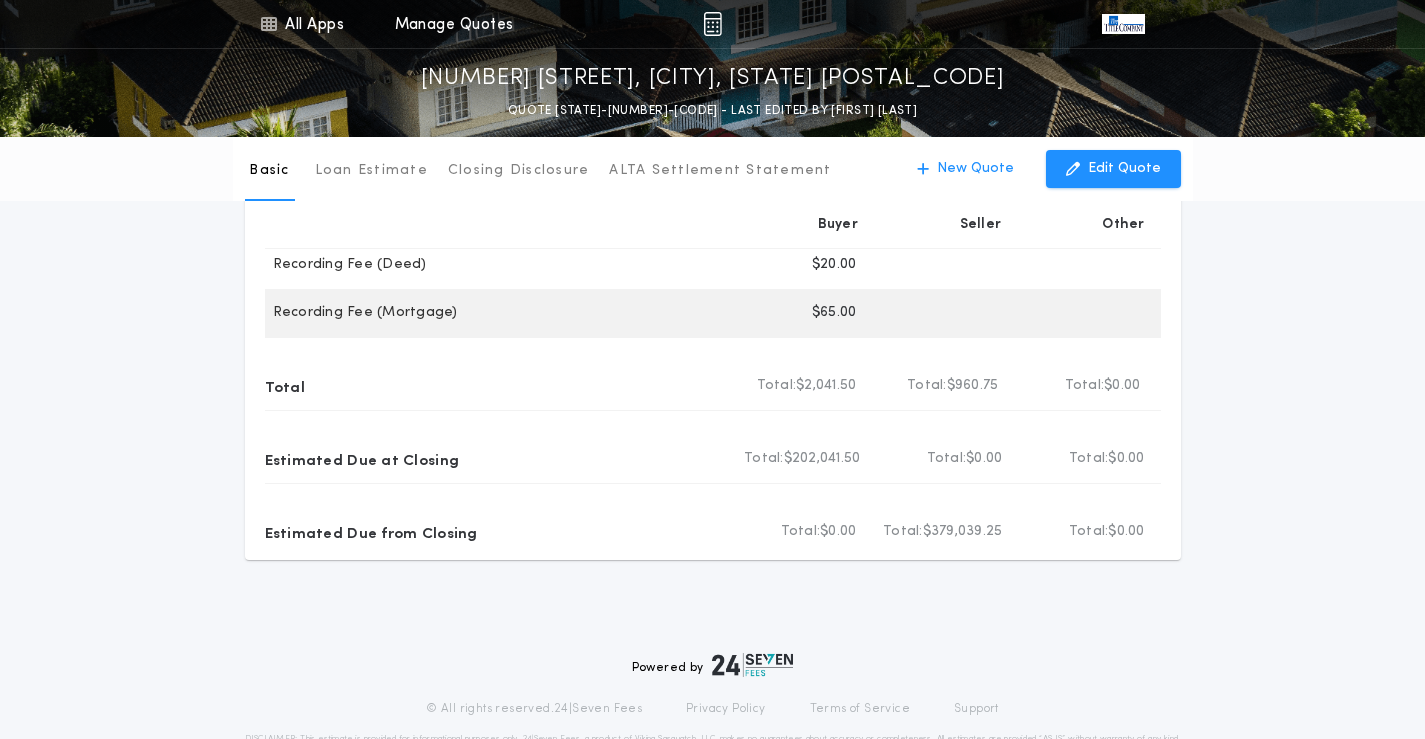 scroll, scrollTop: 1000, scrollLeft: 0, axis: vertical 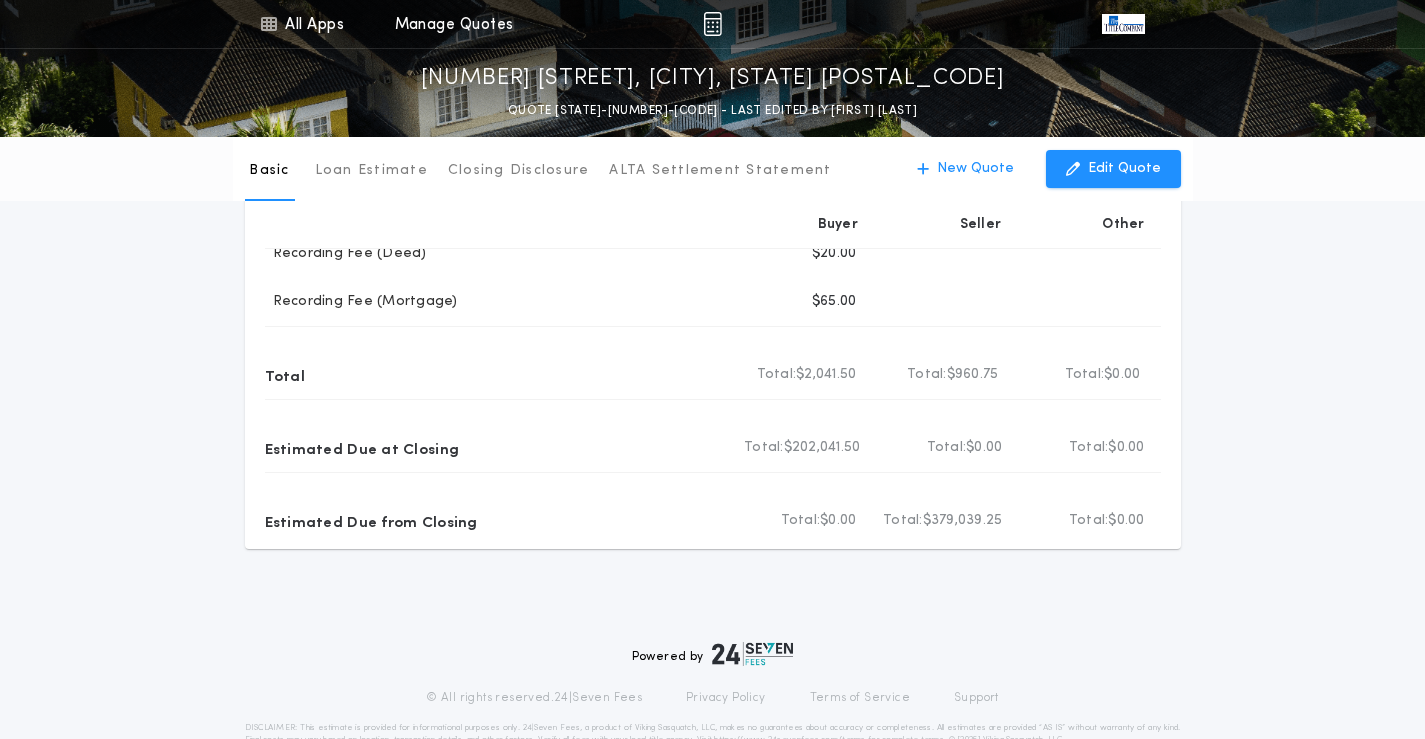 click on "Basic Loan Estimate Closing Disclosure ALTA Settlement Statement Basic New Quote Compare Print Download Email Buyer Seller Other Title Fees Title Premiums Total Buyer Total:   $1,310.00 Total Seller Total:   $0.00 Total Other Total:   $0.00 Stewart Title Guaranty Company Owners Policy (ALTA Homeowner's Policy) Disclosed Buyer $810.00 Stewart Title Guaranty Company Loan Policy (Basic) Buyer $500.00 Settlement Fees Total Buyer Total:   $646.50 Total Seller Total:   $960.75 Total Other Total:   $0.00 Closing Fee Buyer $300.00 Deed Preparation  Buyer Seller $75.00 E-Recording Fee Buyer $11.50 Seller $5.75 Incoming Wire Fee Buyer $30.00 Outgoing Wire Fee Buyer Seller $30.00 Overnight Fees Buyer $30.00 Plat Drawing Buyer $100.00 Title Clearance Fee Buyer Seller $150.00 Title Opinion  Buyer $175.00 Title Search / Abstract Estimate Buyer Seller $700.00 Recording Fees & Transfer Taxes Recording Fees & Transfer Taxes Total Buyer Total:   $85.00 Total Seller Total:   $0.00 Total Other Total:   $0.00" at bounding box center [712, -157] 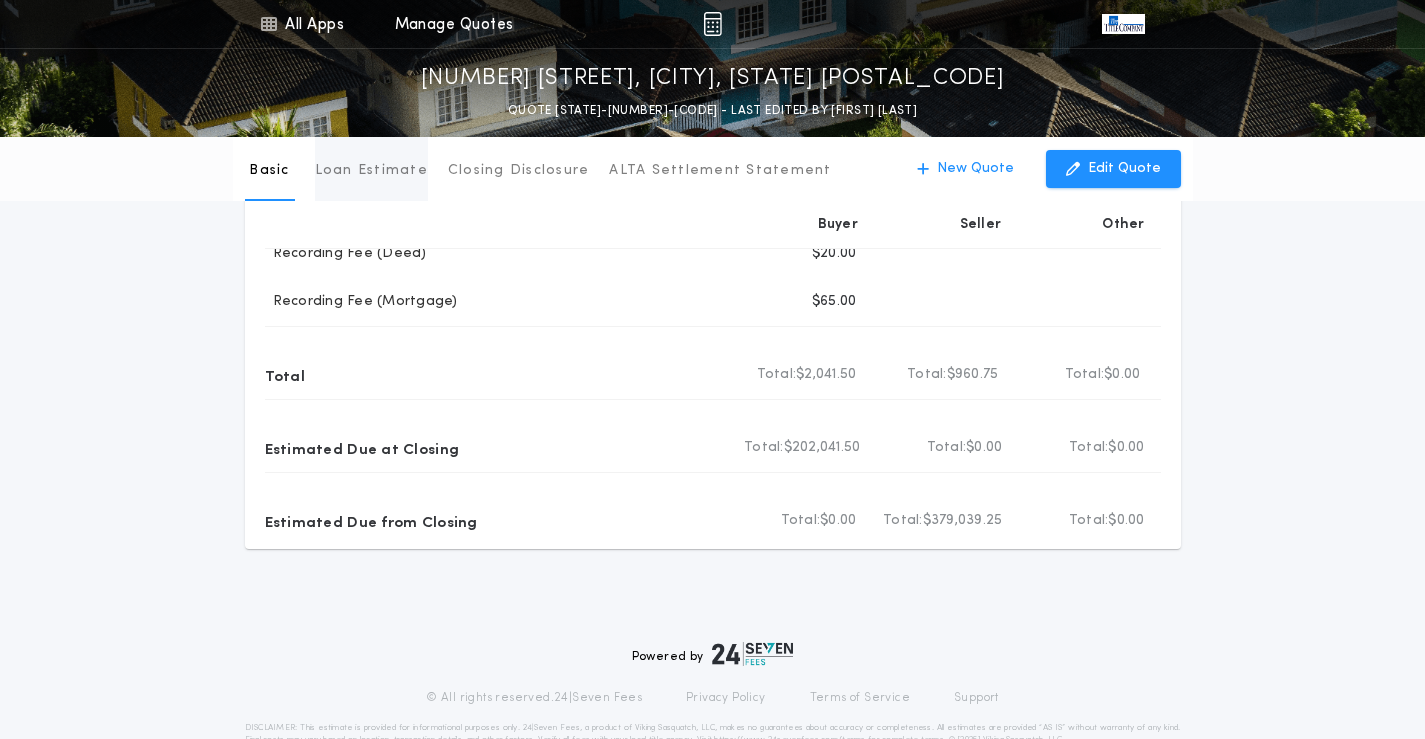 click on "Loan Estimate" at bounding box center (371, 171) 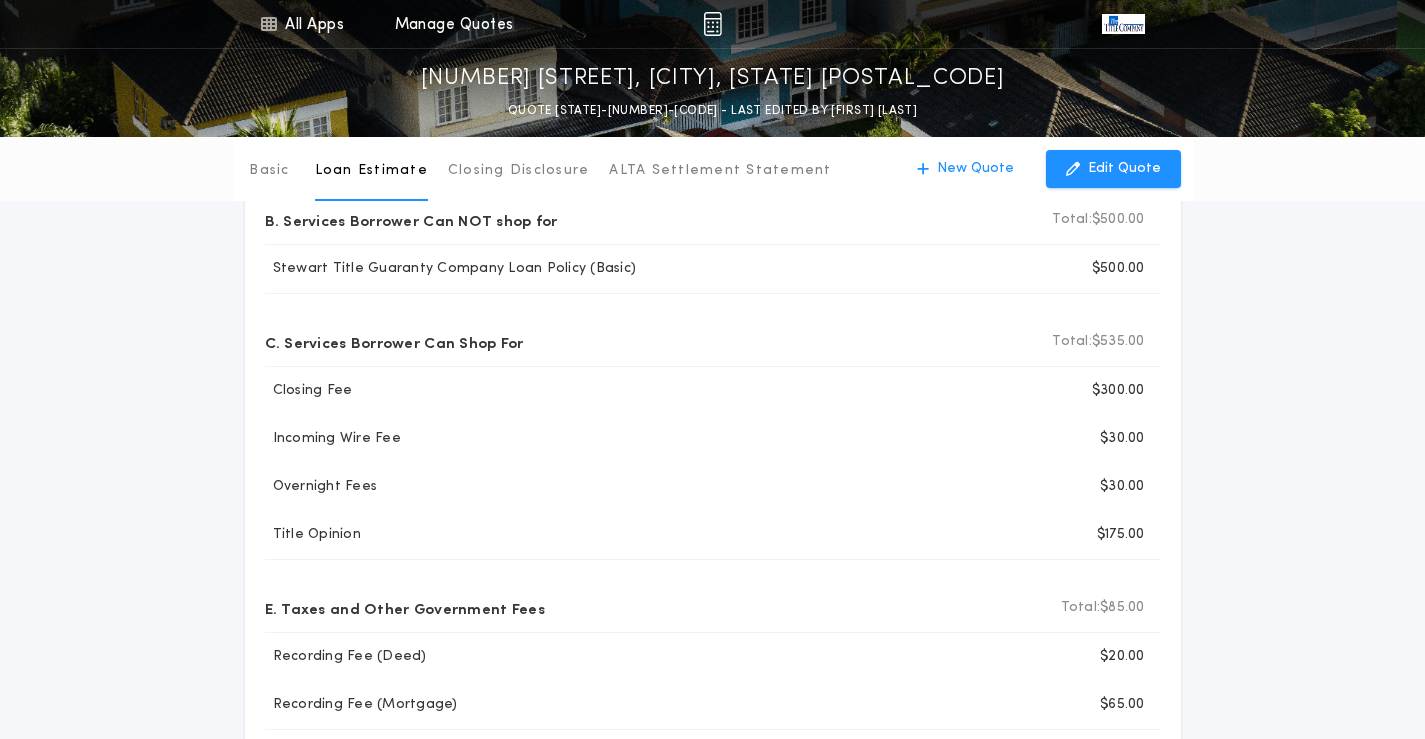 scroll, scrollTop: 0, scrollLeft: 0, axis: both 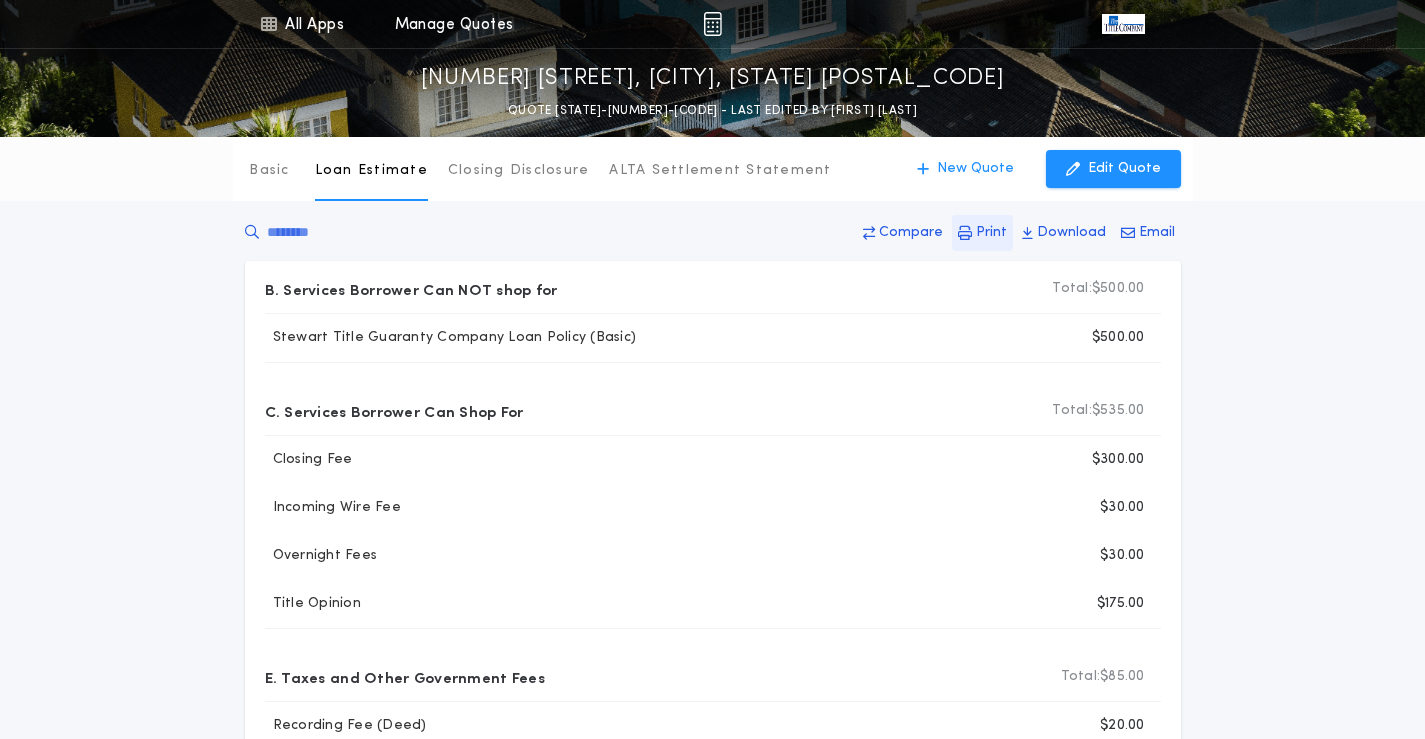click on "Print" at bounding box center (911, 233) 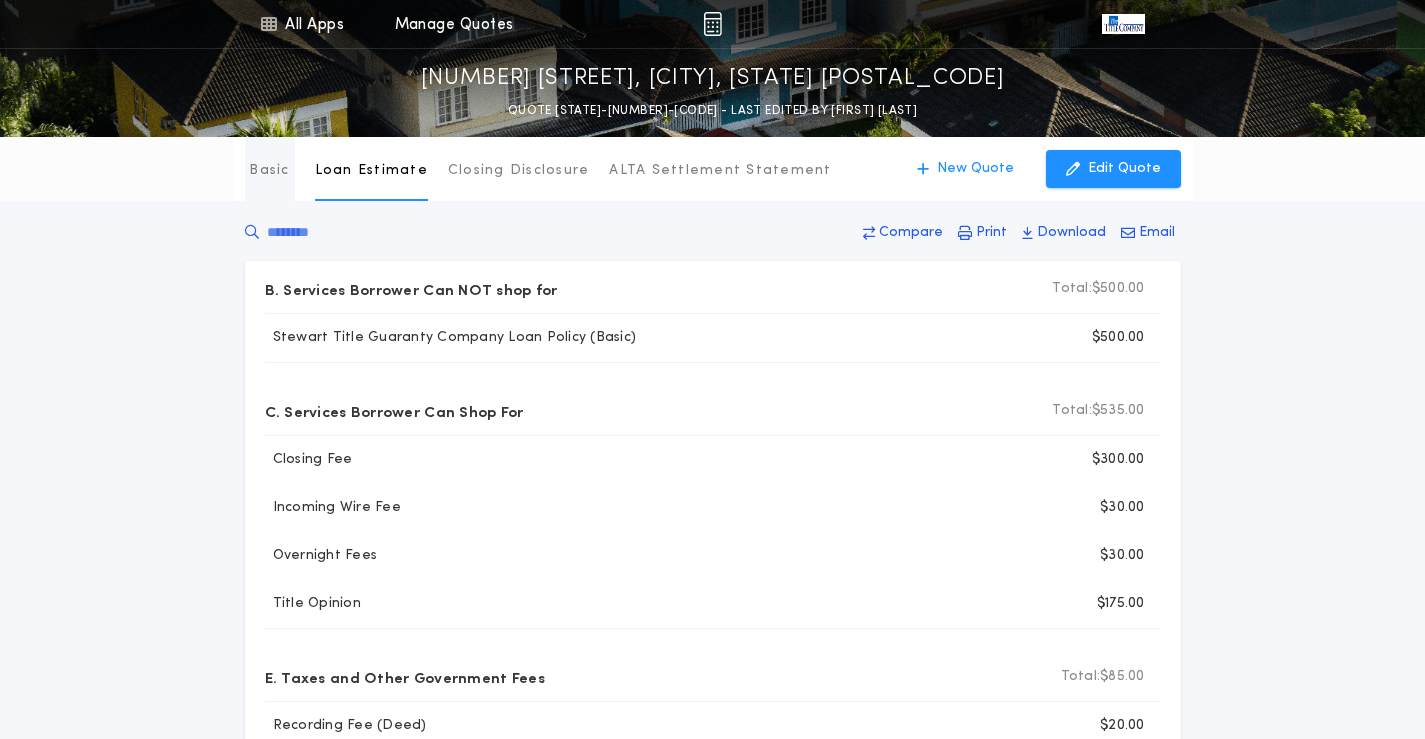 click on "Basic" at bounding box center [270, 169] 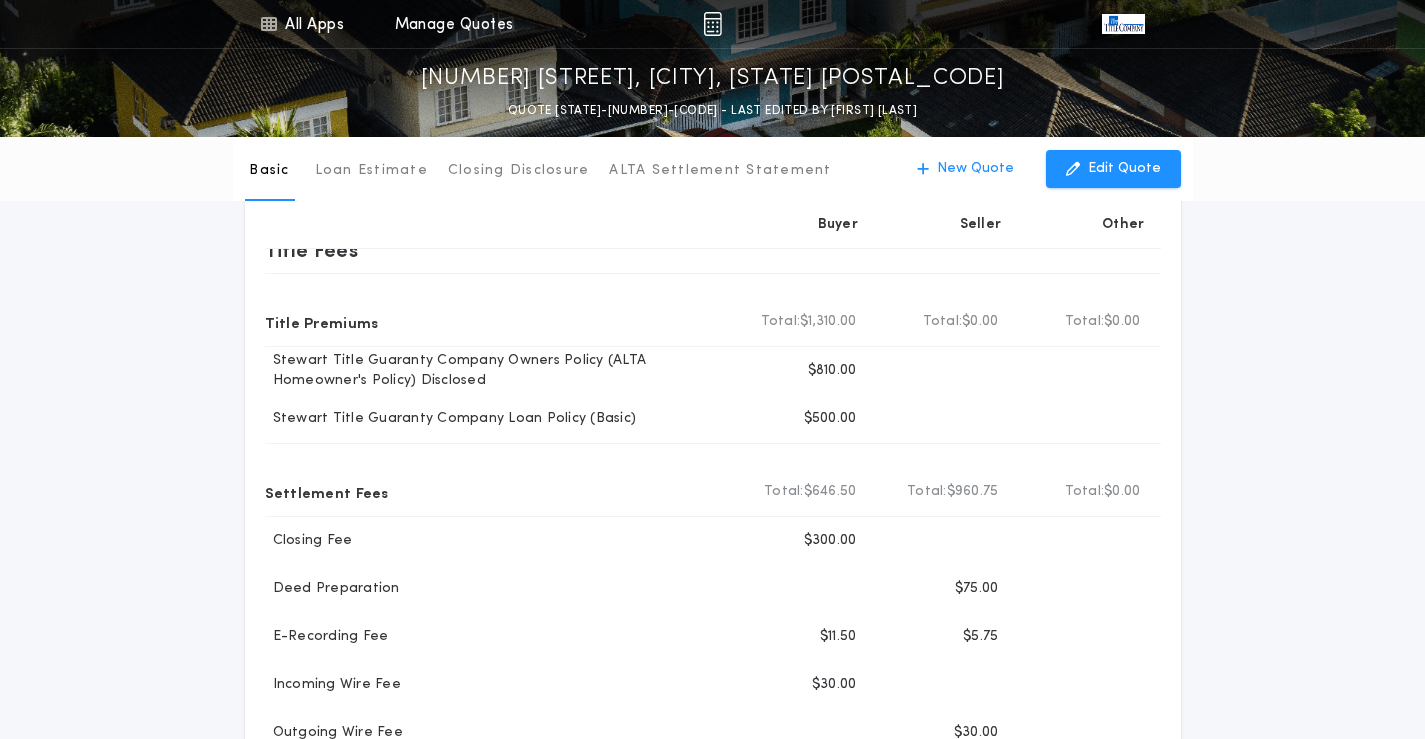 scroll, scrollTop: 0, scrollLeft: 0, axis: both 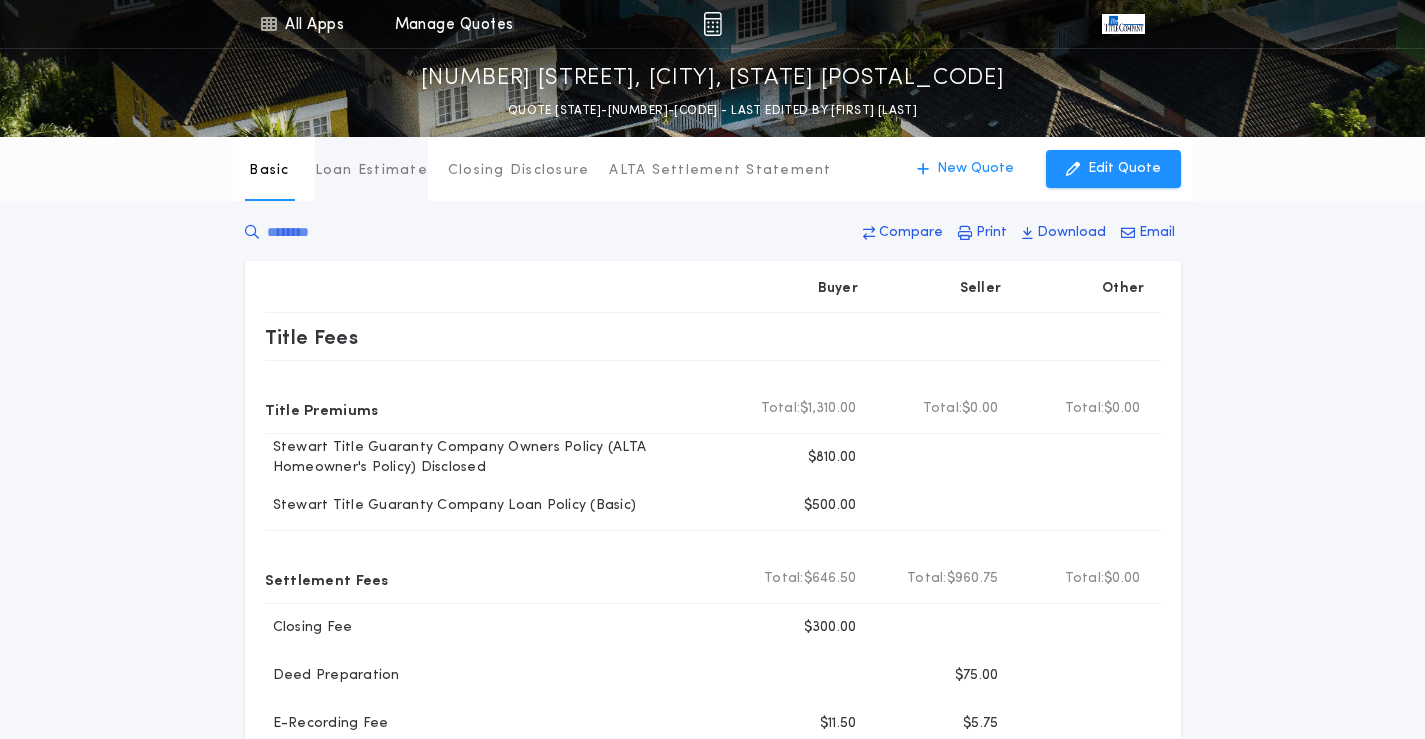 click on "Loan Estimate" at bounding box center [371, 171] 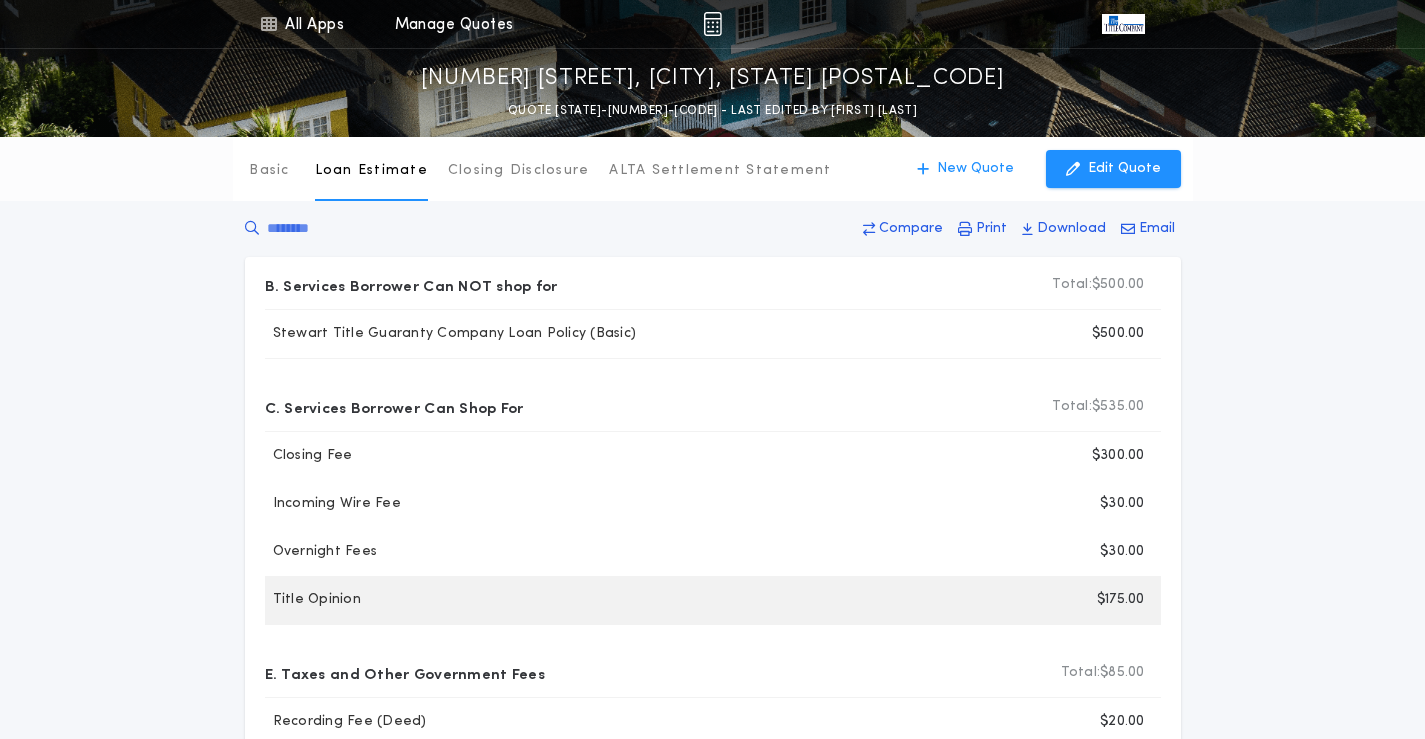 scroll, scrollTop: 0, scrollLeft: 0, axis: both 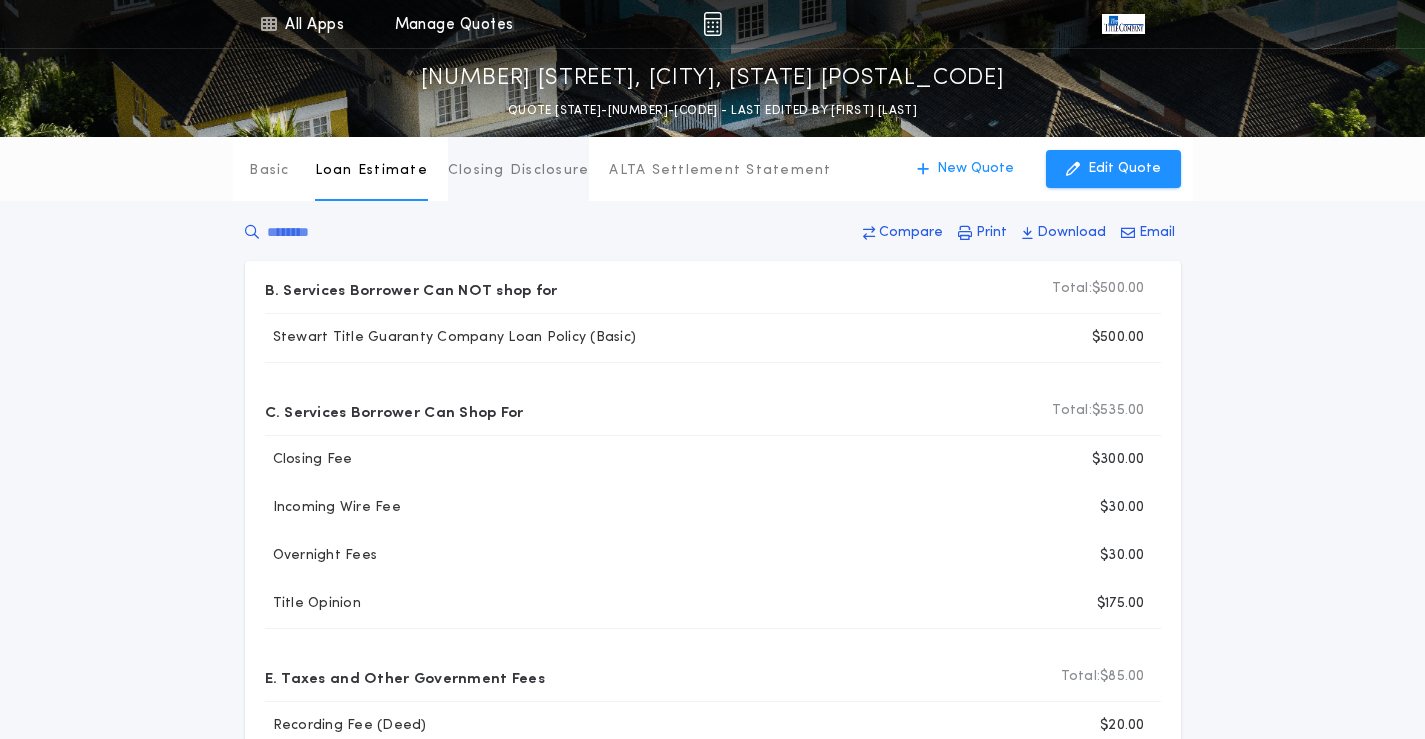 click on "Closing Disclosure" at bounding box center (519, 171) 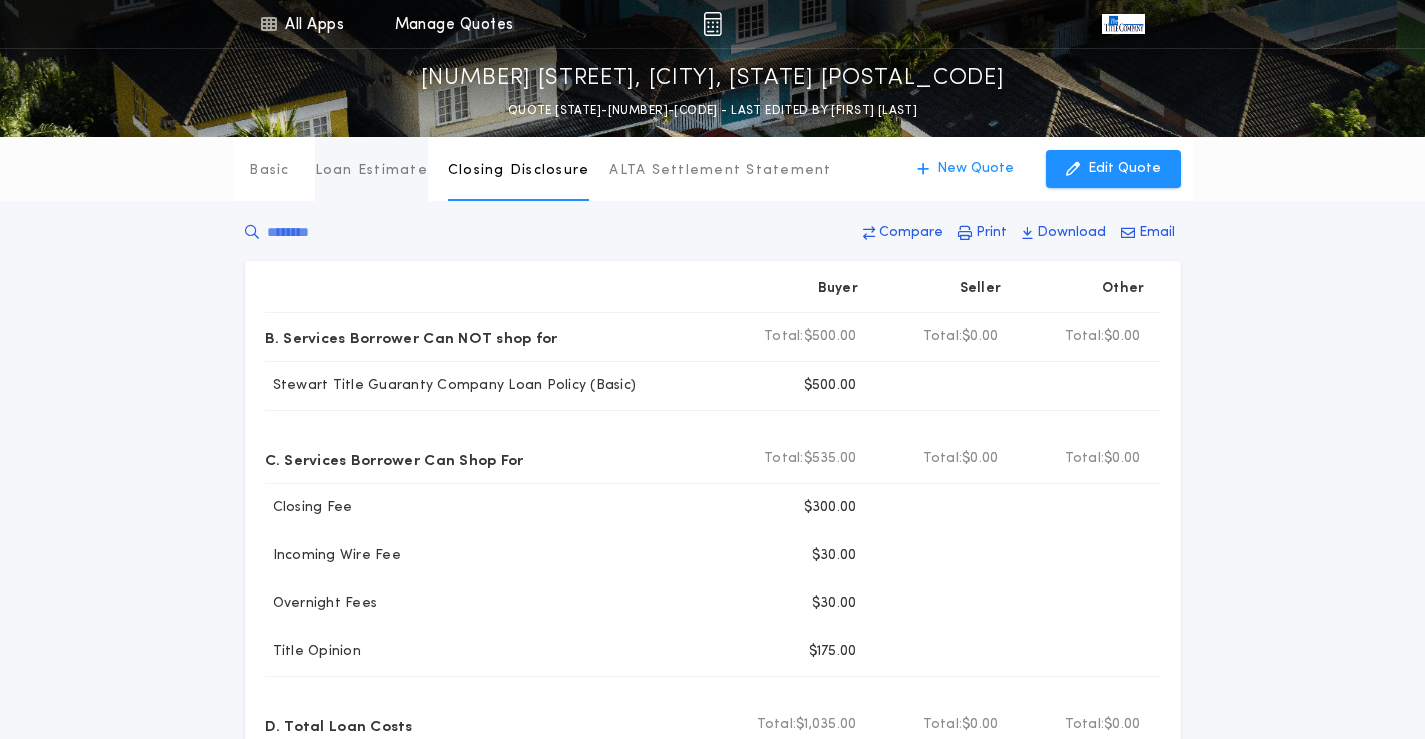 click on "Loan Estimate" at bounding box center (371, 171) 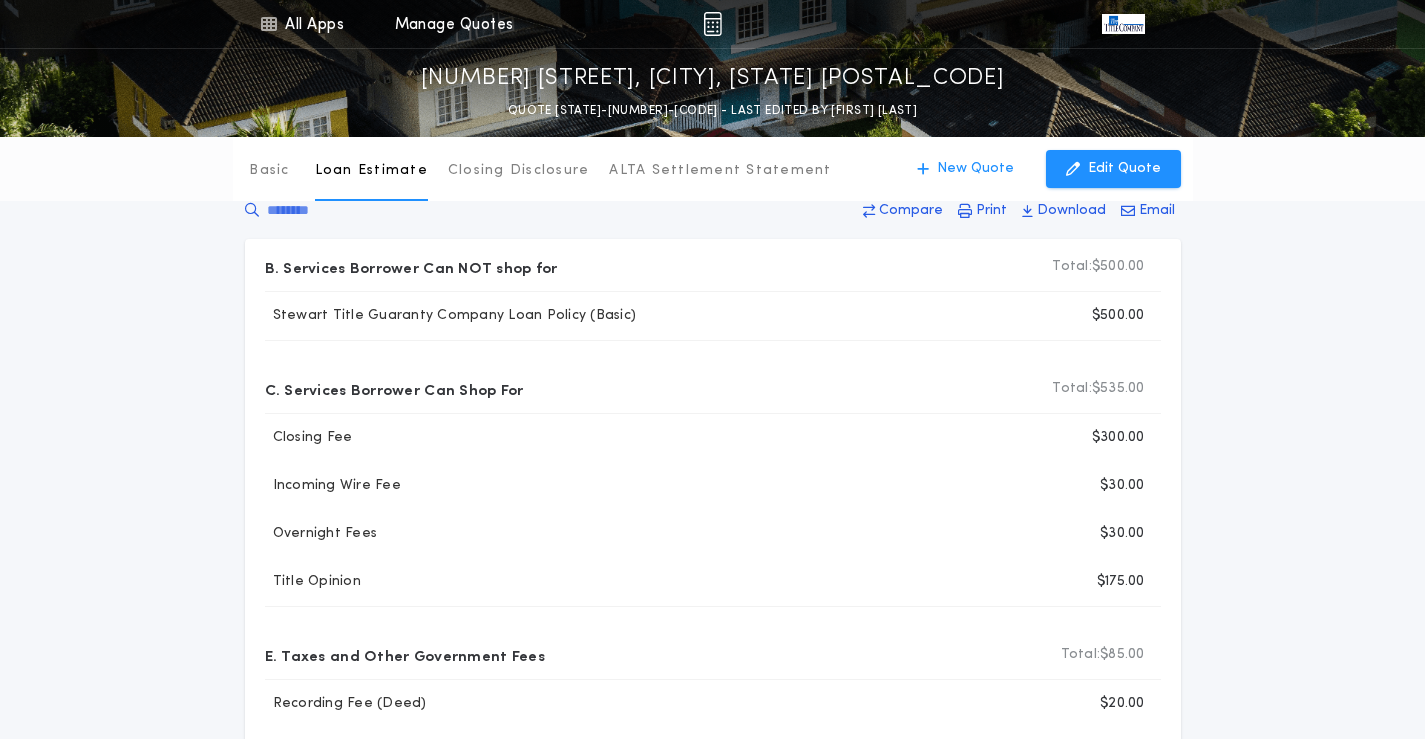 scroll, scrollTop: 0, scrollLeft: 0, axis: both 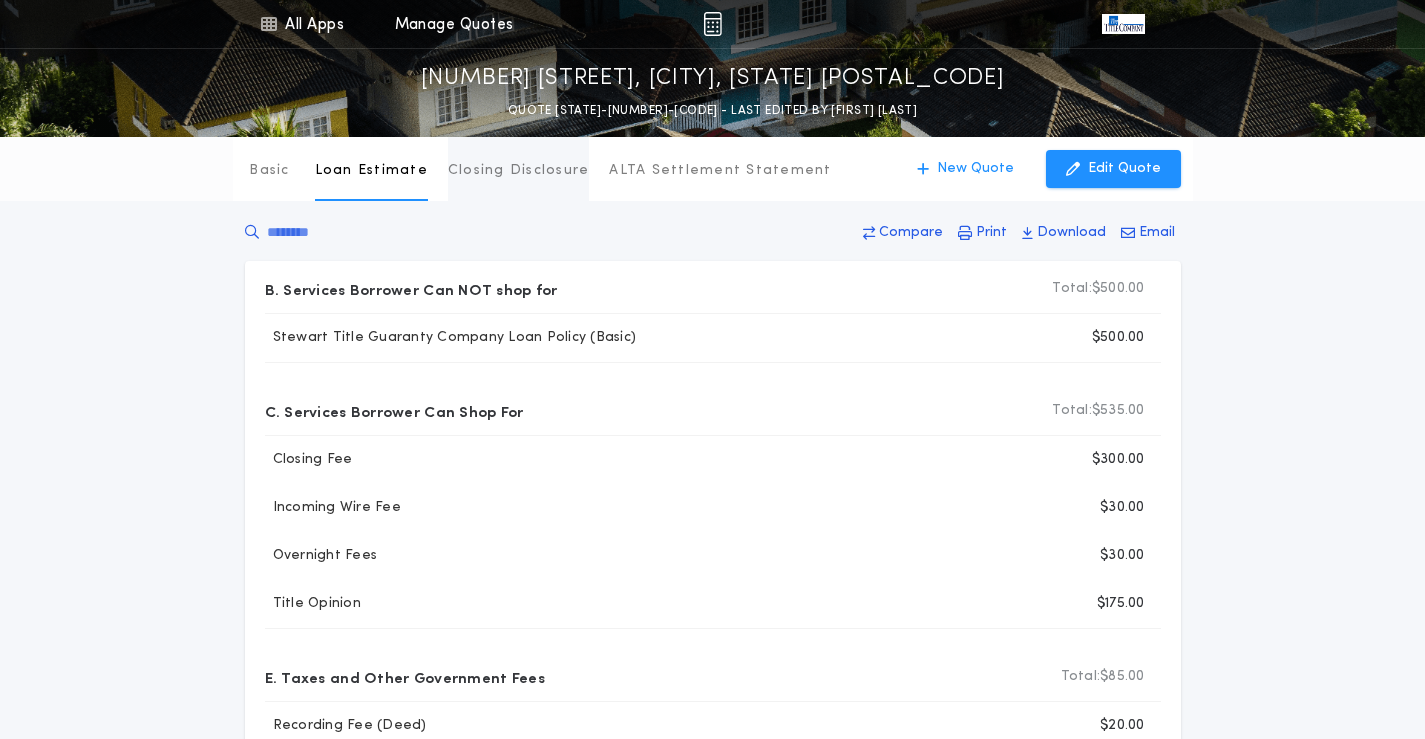 click on "Closing Disclosure" at bounding box center (519, 171) 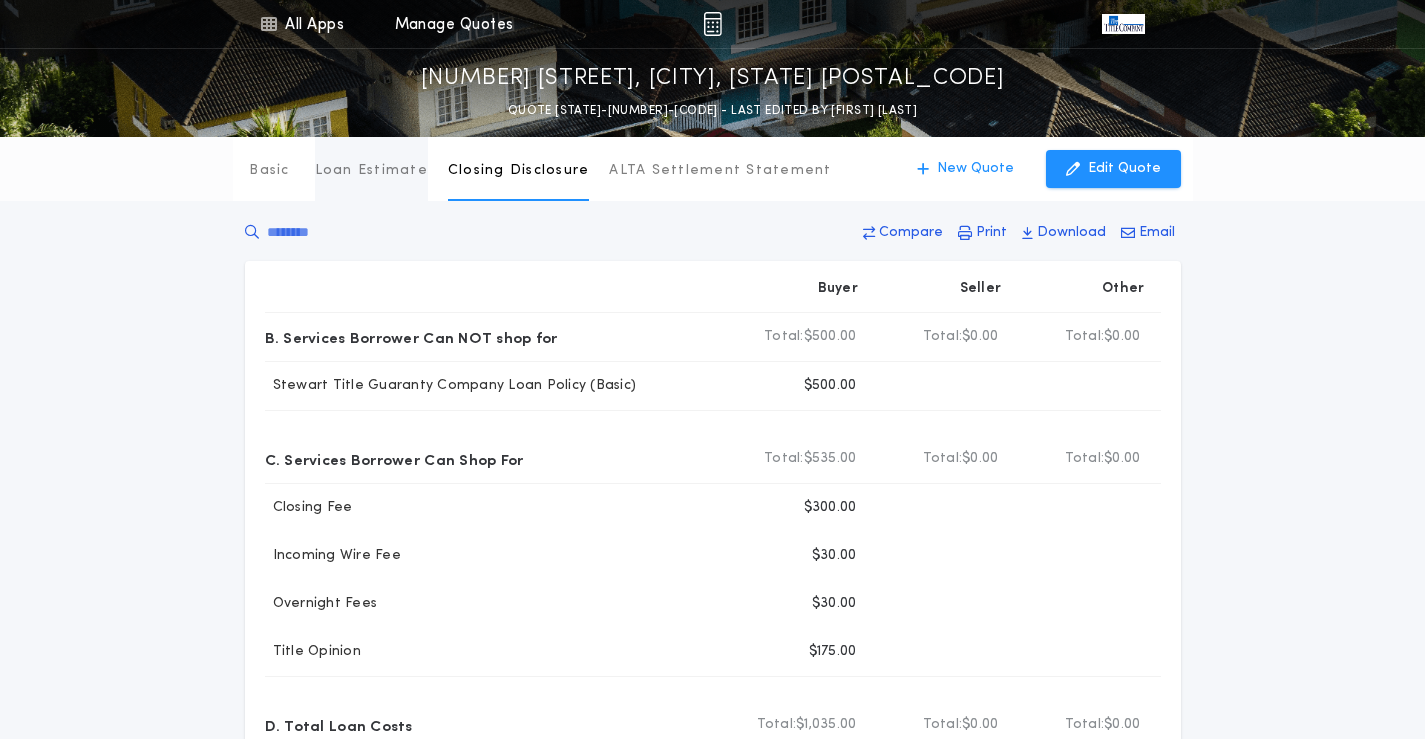 click on "Loan Estimate" at bounding box center [371, 171] 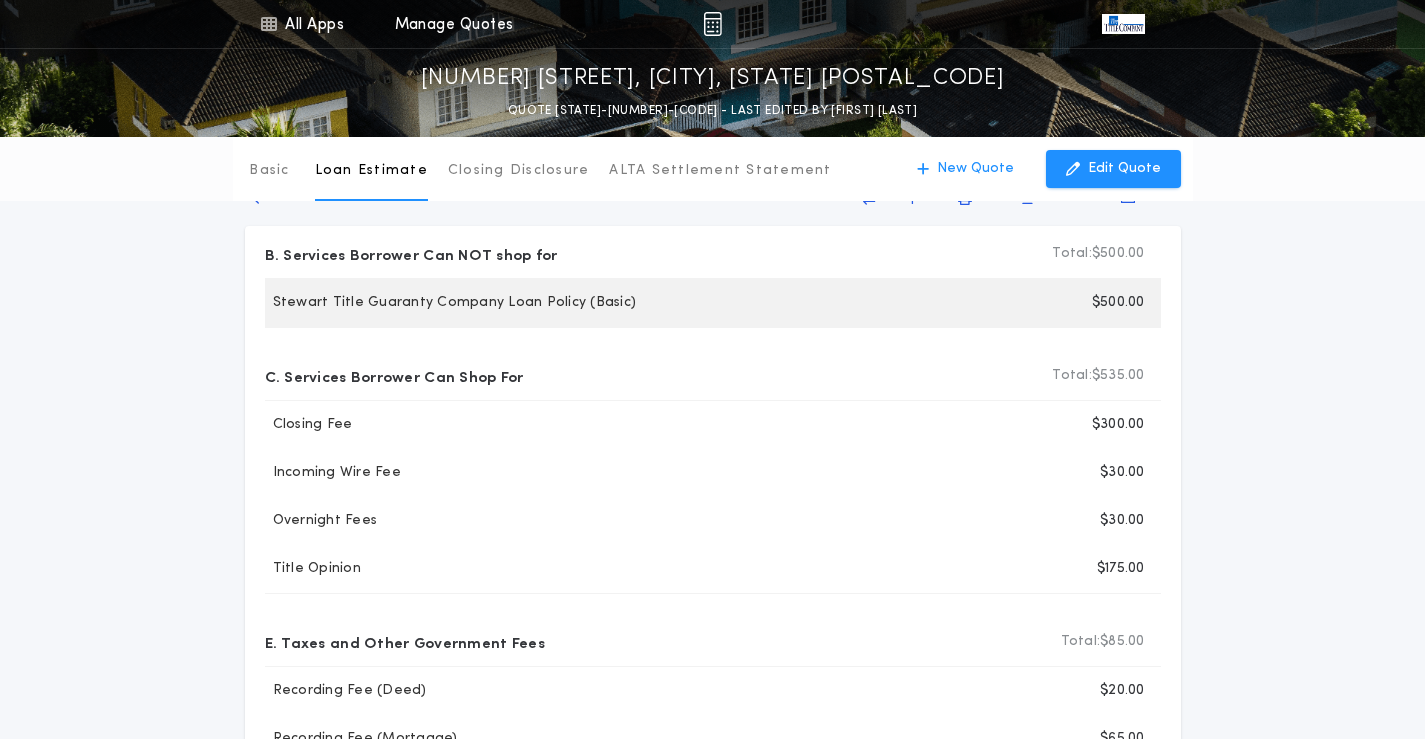 scroll, scrollTop: 0, scrollLeft: 0, axis: both 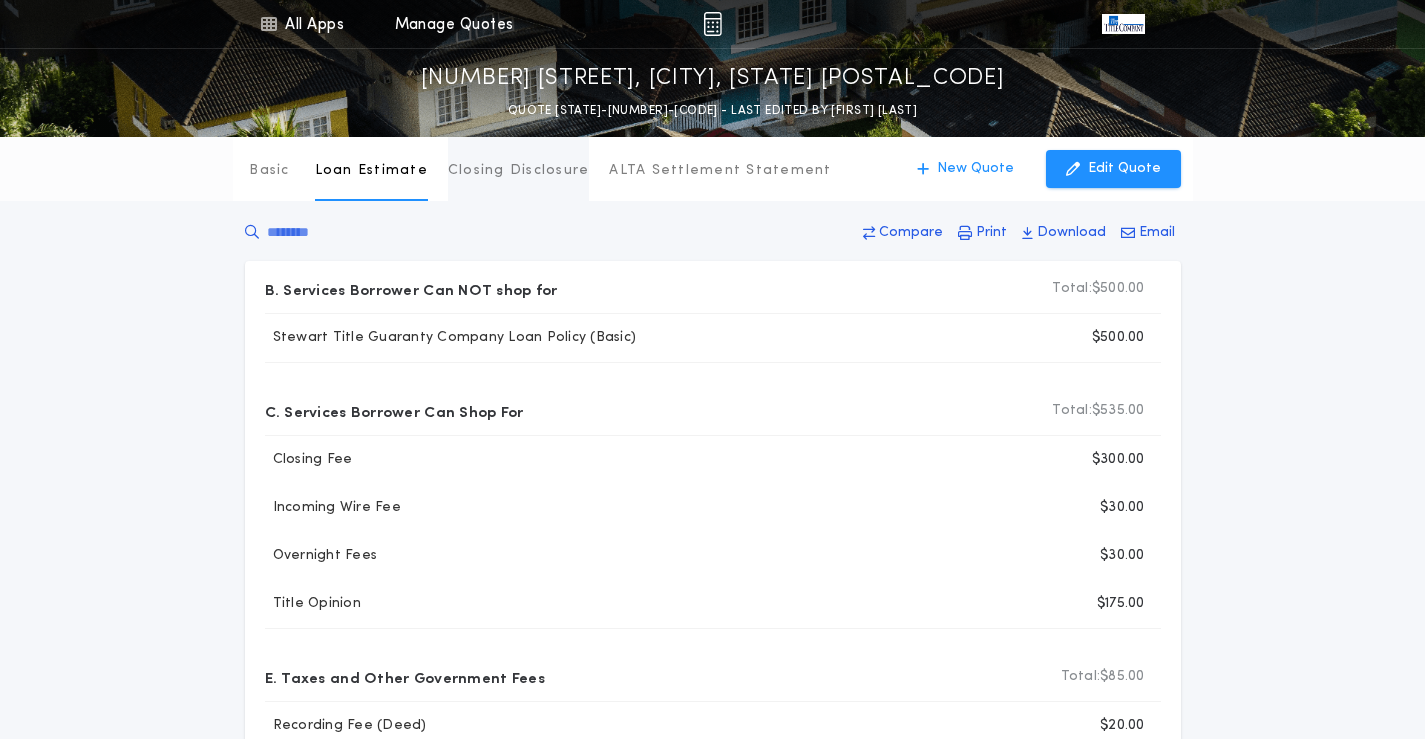 click on "Closing Disclosure" at bounding box center (519, 171) 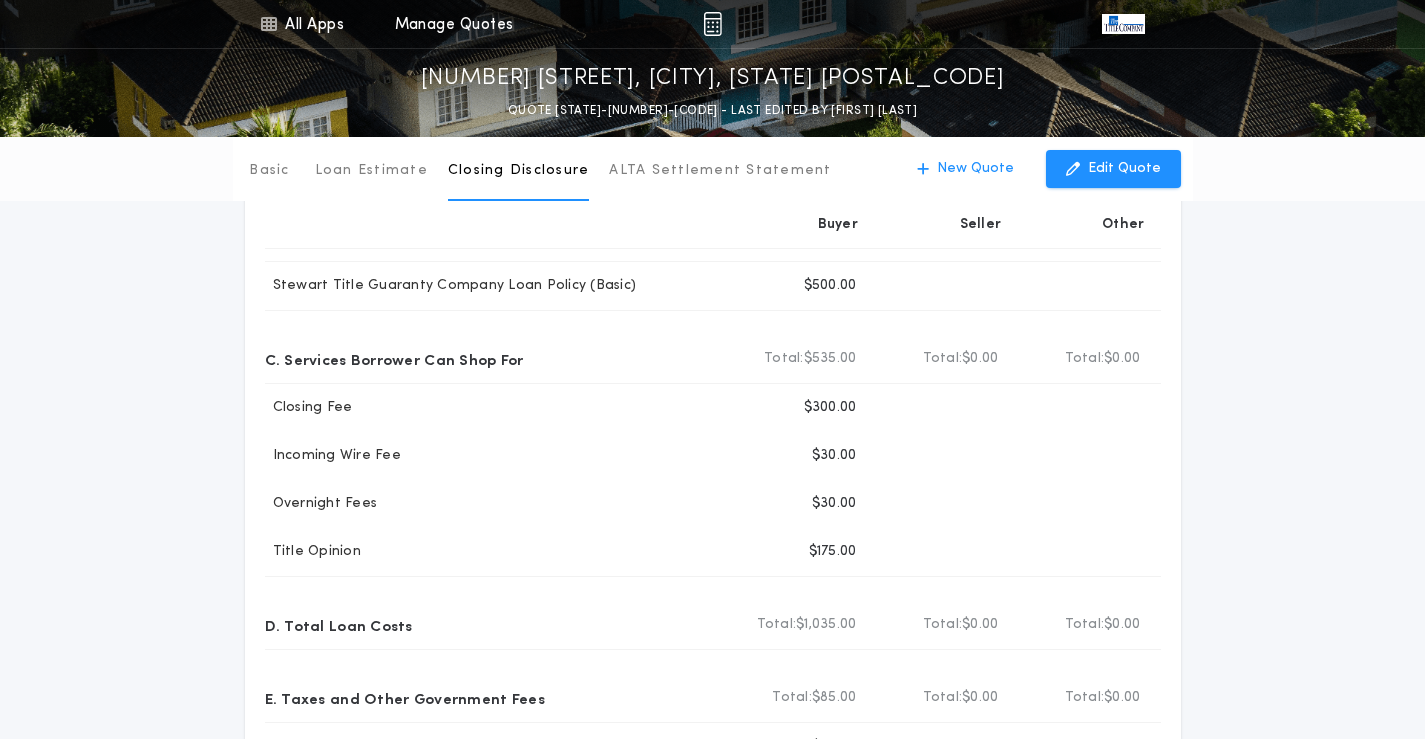 scroll, scrollTop: 200, scrollLeft: 0, axis: vertical 